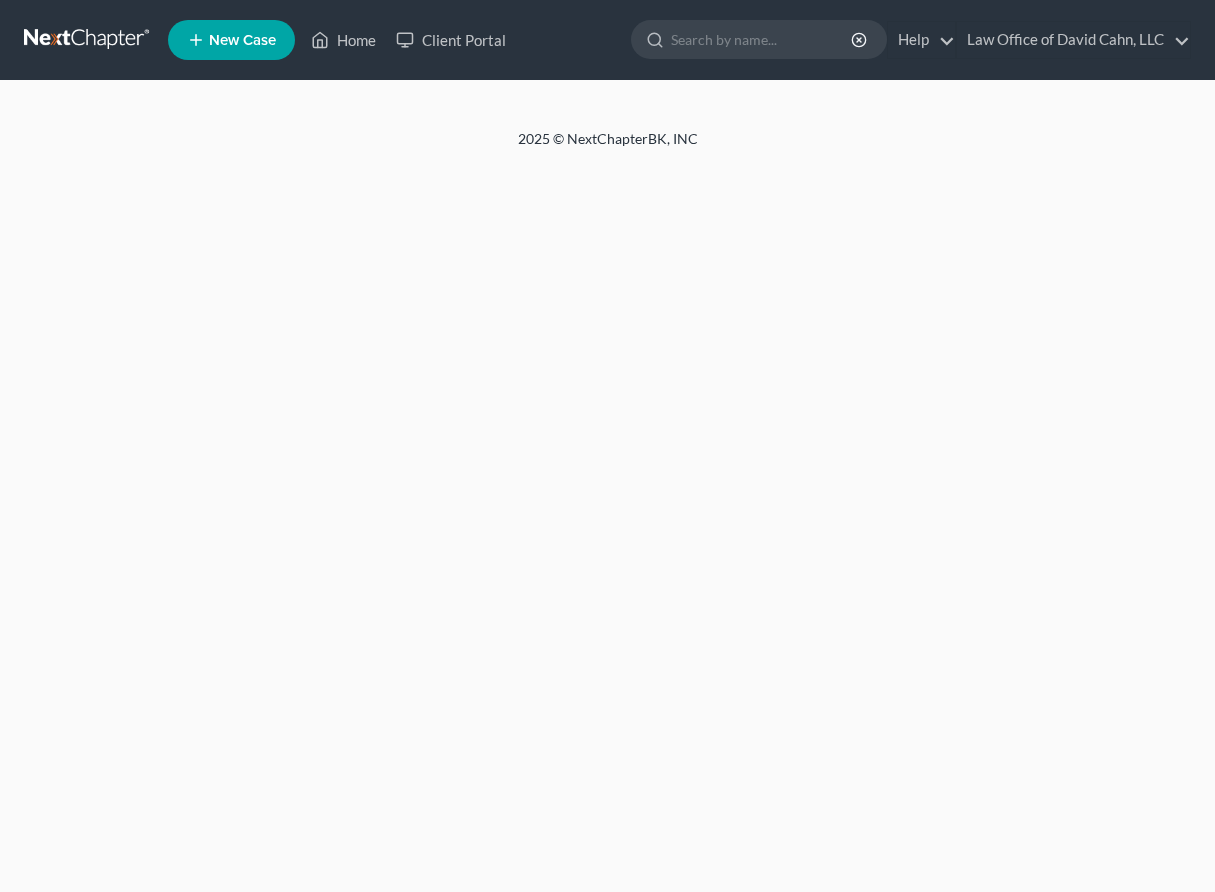 scroll, scrollTop: 0, scrollLeft: 0, axis: both 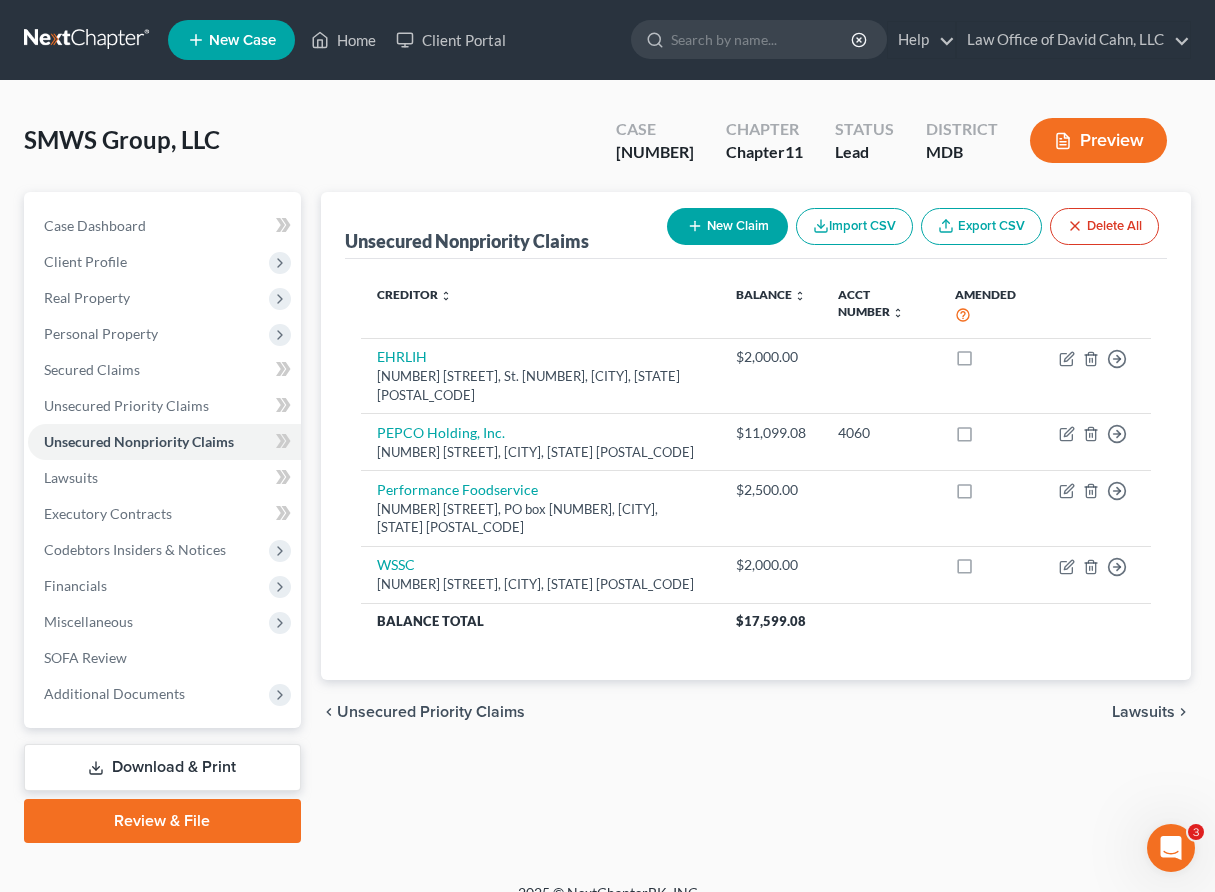 click at bounding box center (88, 40) 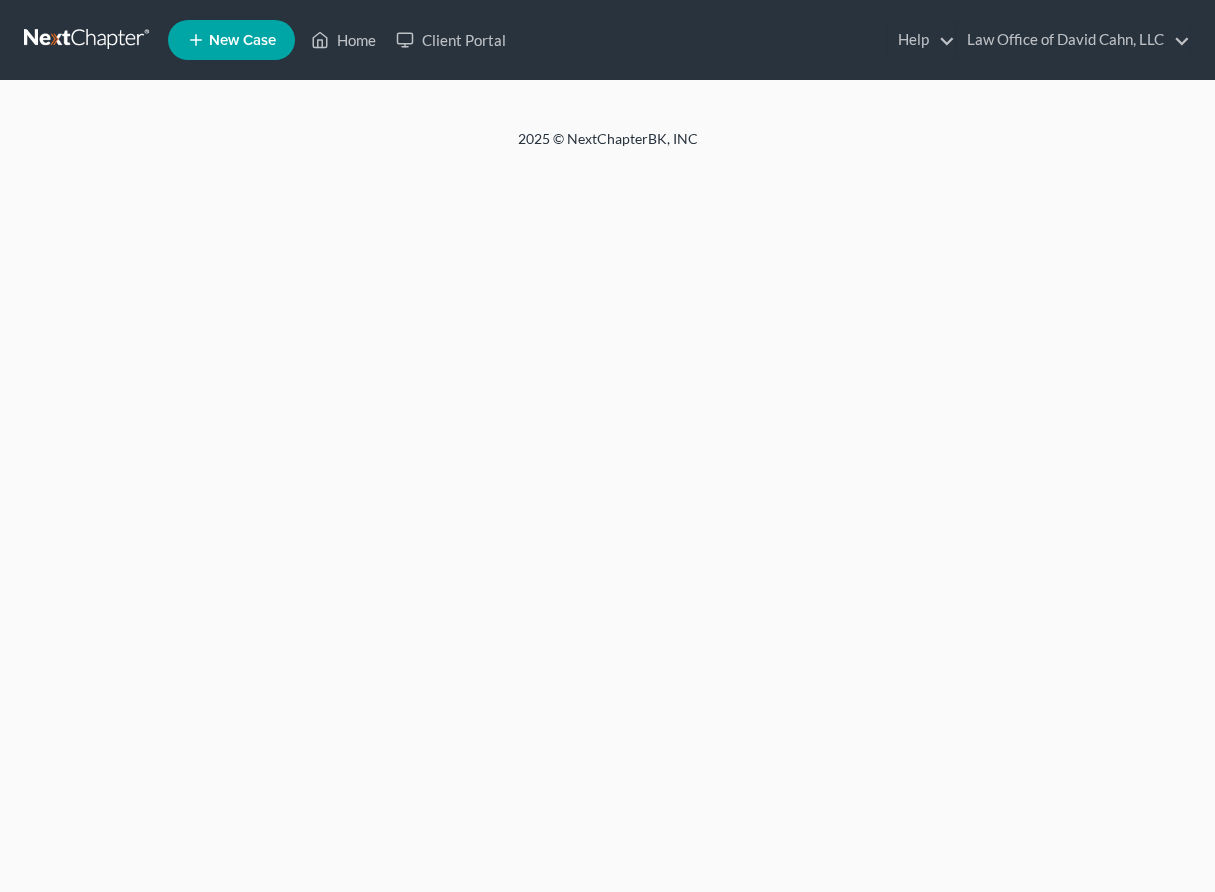 scroll, scrollTop: 0, scrollLeft: 0, axis: both 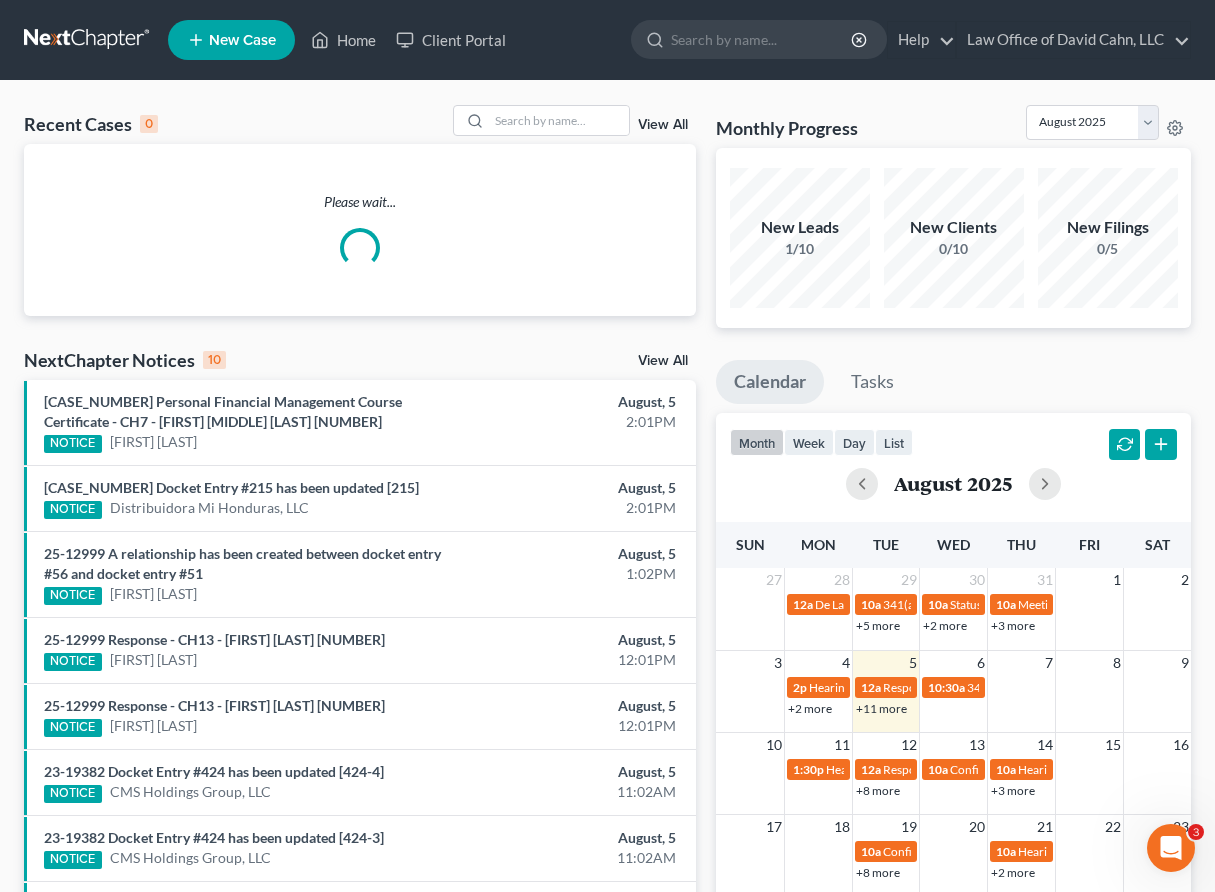 click on "New Case" at bounding box center (242, 40) 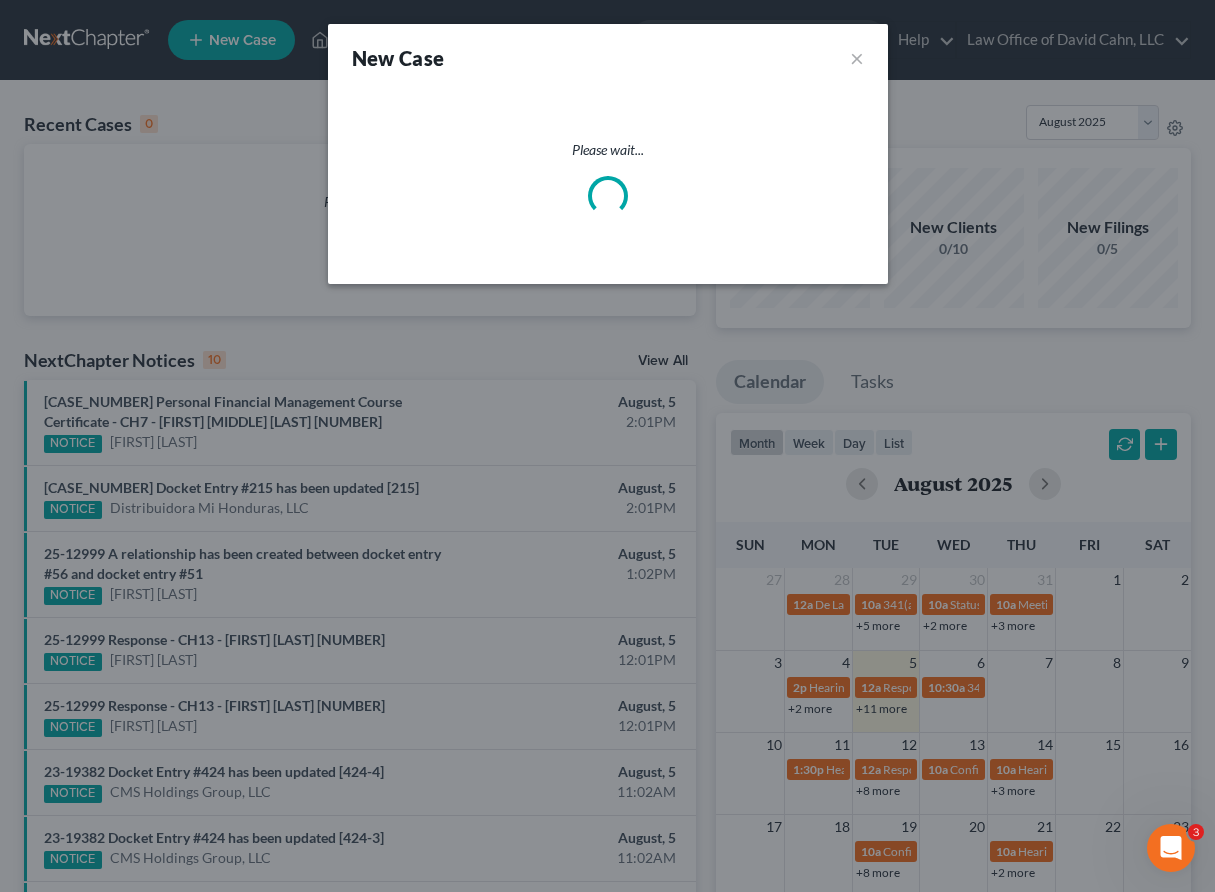 select on "38" 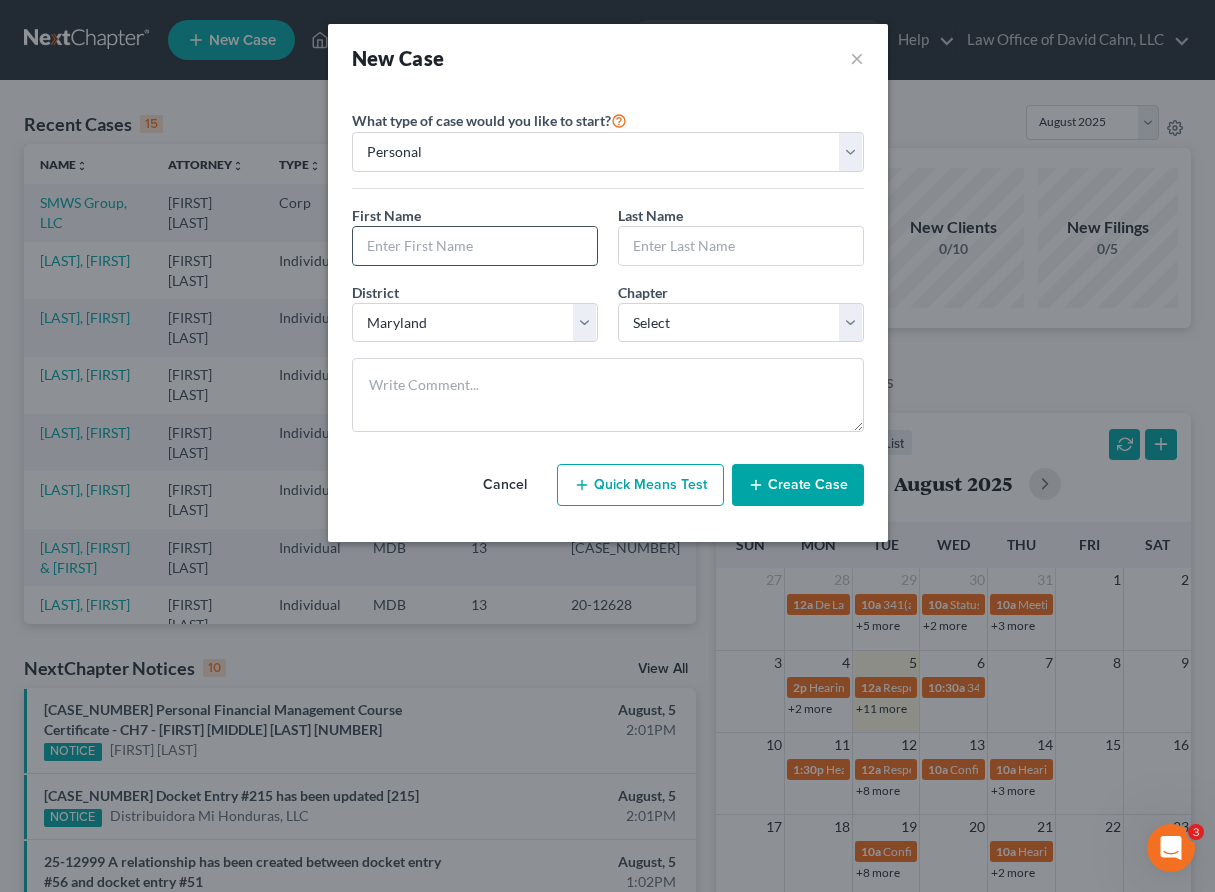 click at bounding box center (475, 246) 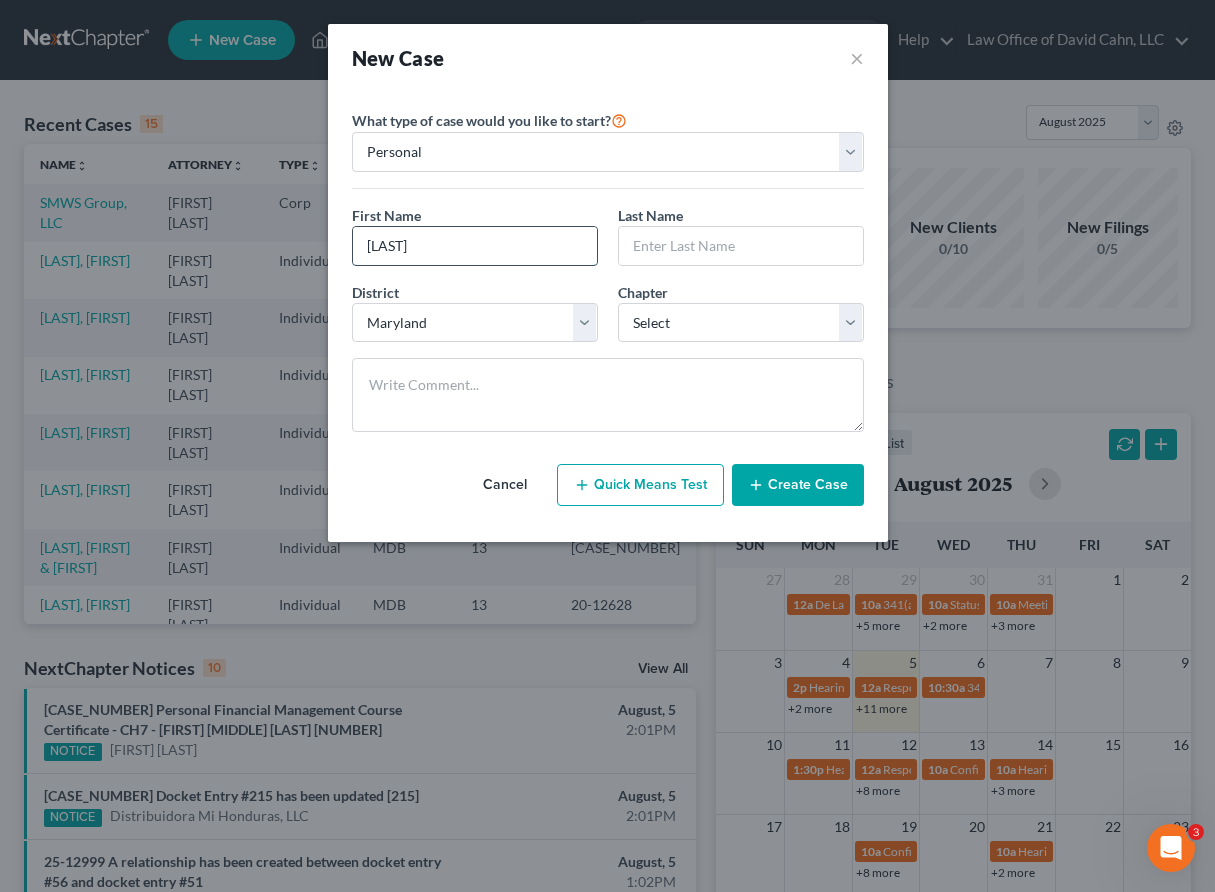 type on "[LAST]" 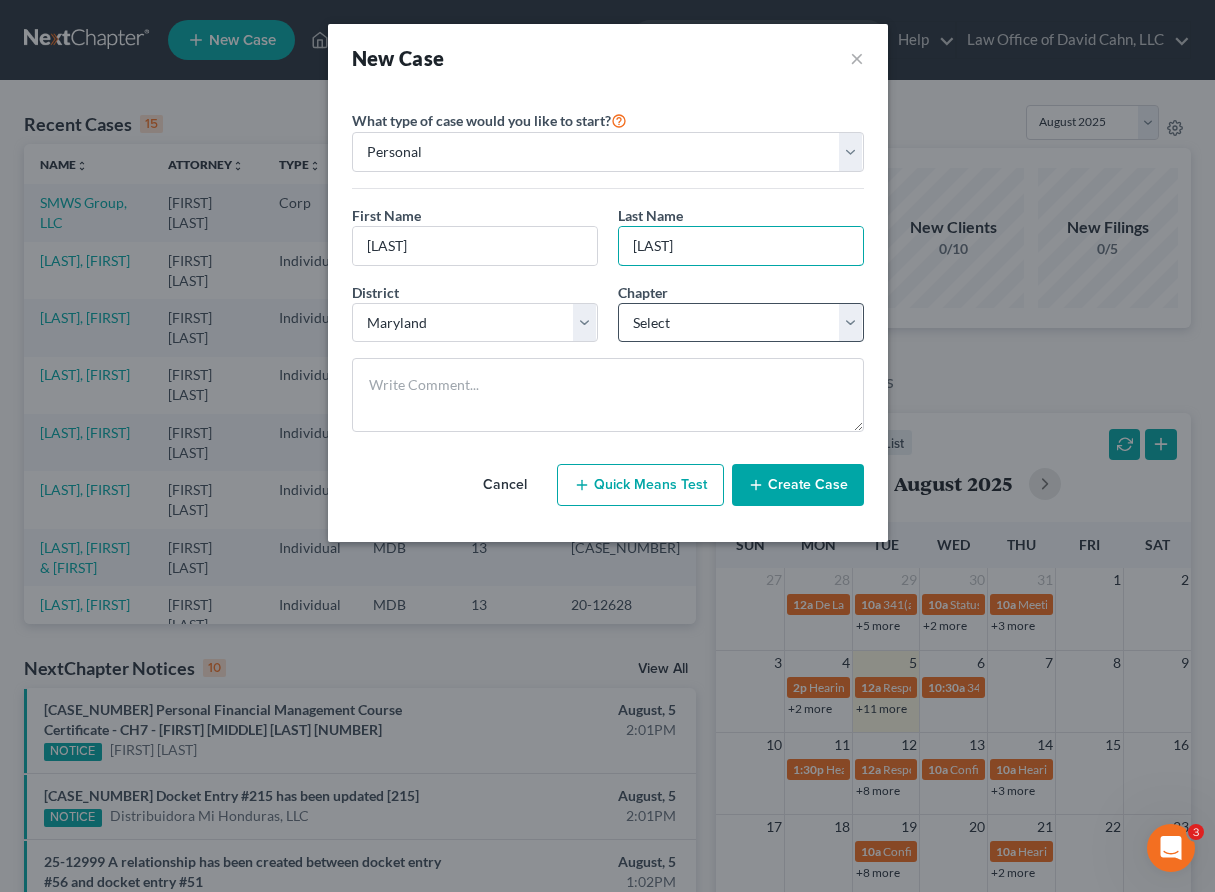 type on "[LAST]" 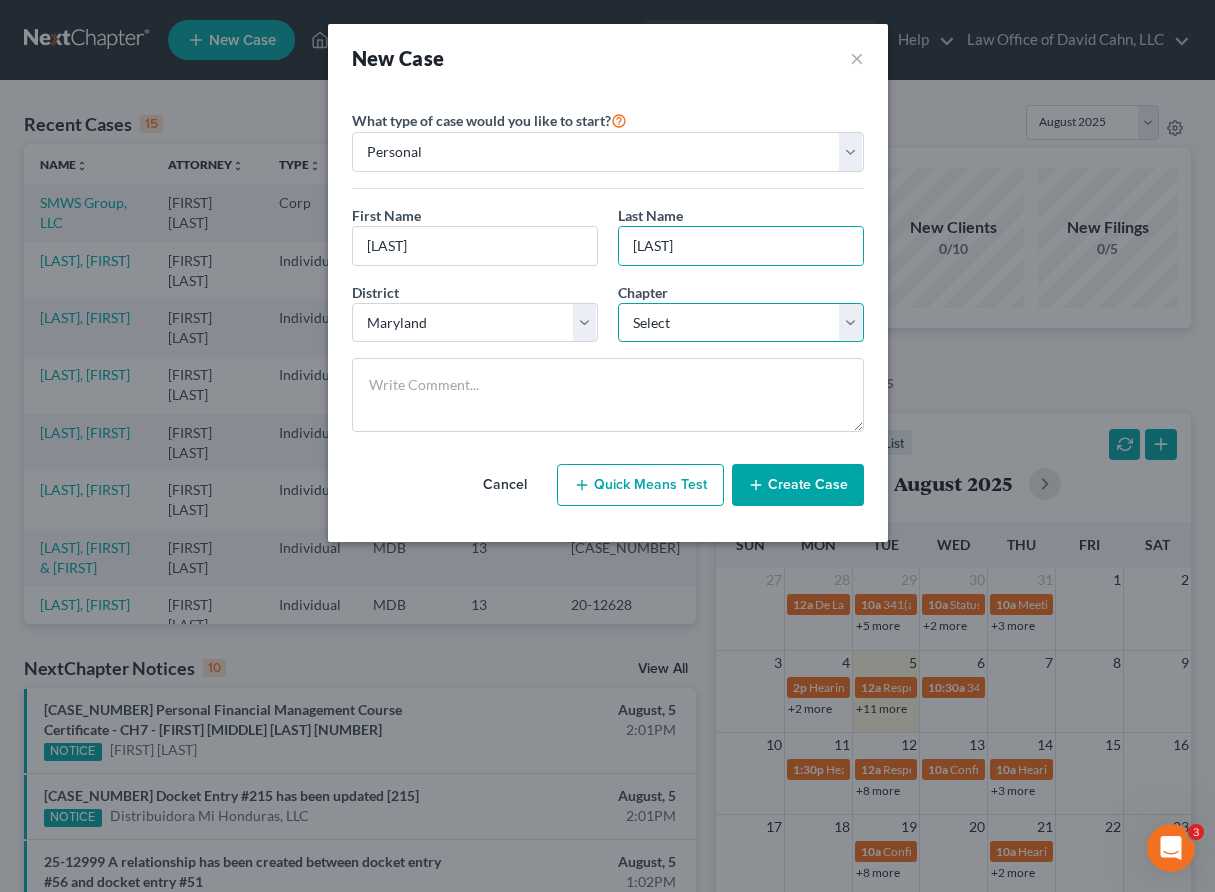click on "Select 7 11 12 13" at bounding box center [741, 323] 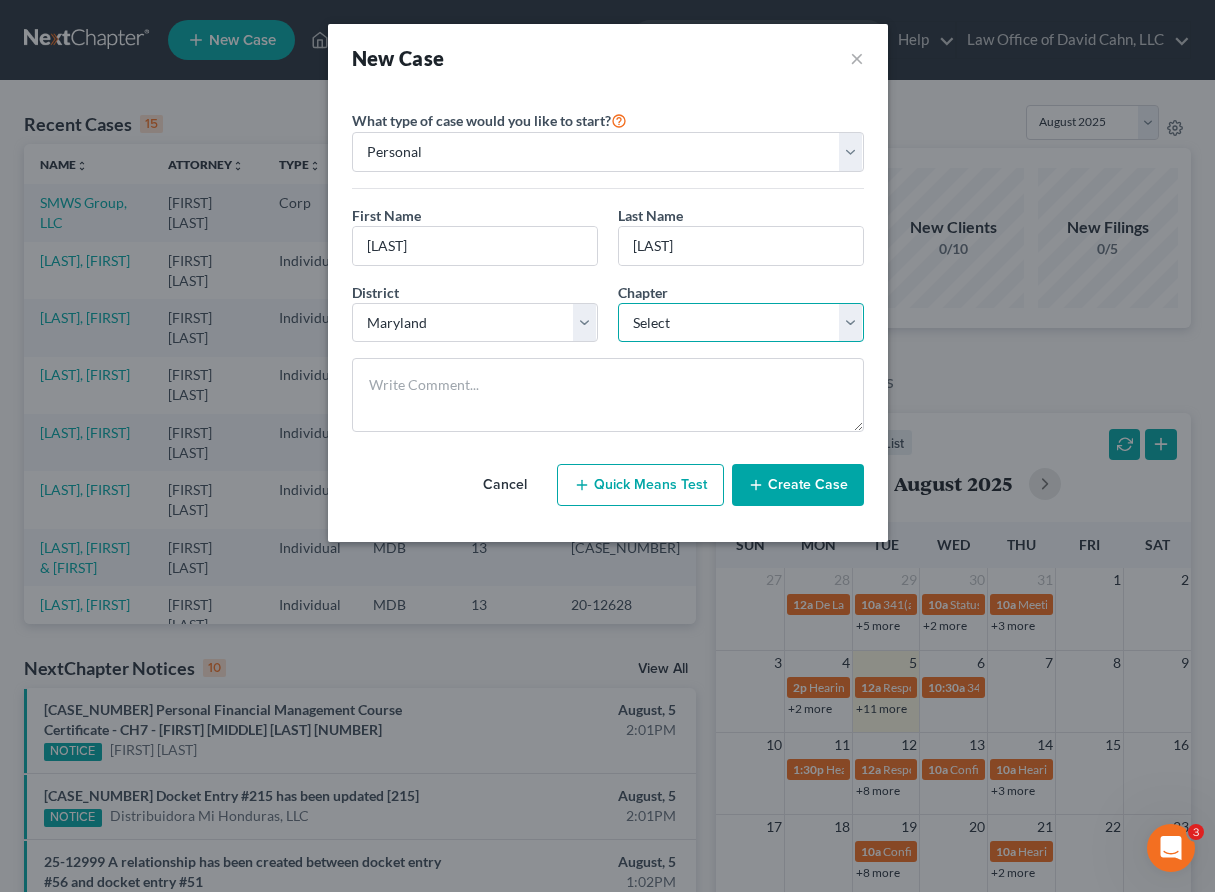 select on "0" 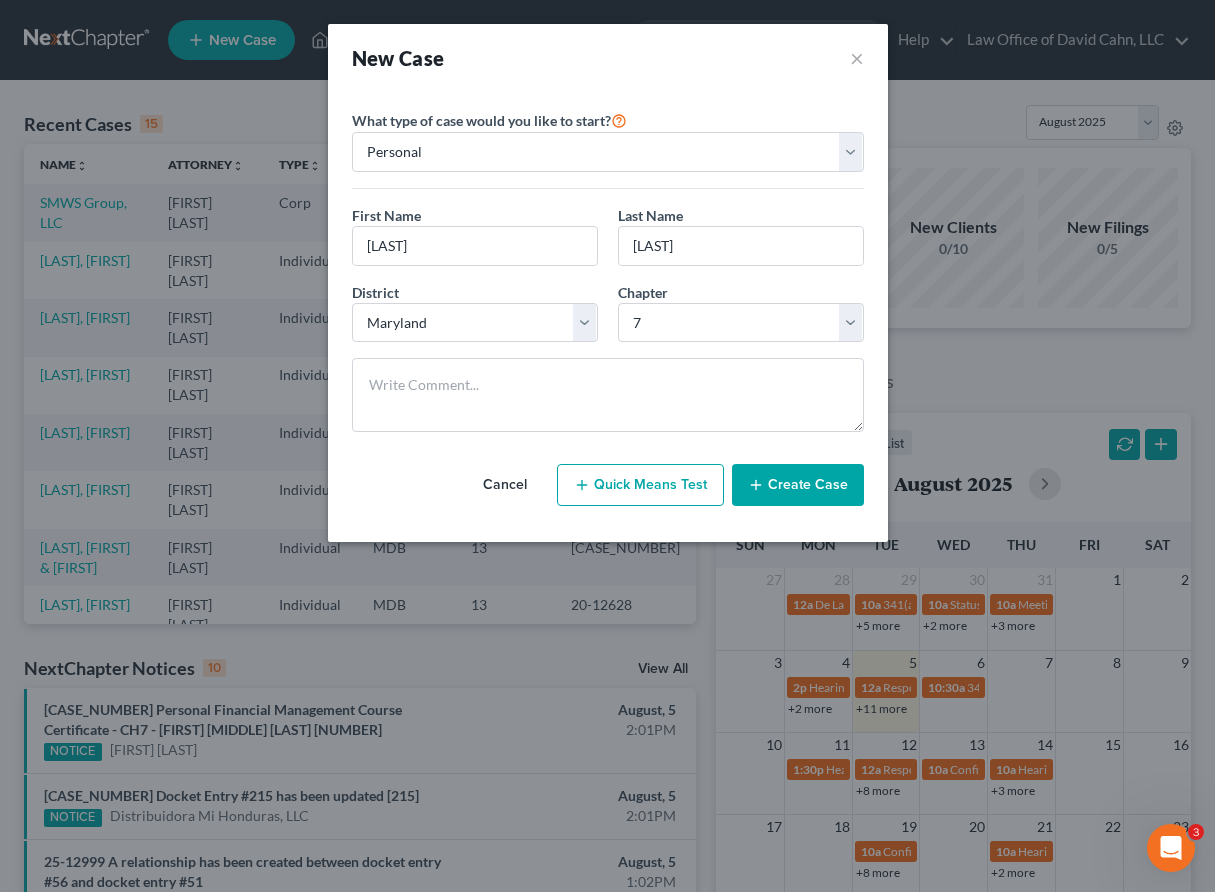click on "Create Case" at bounding box center [798, 485] 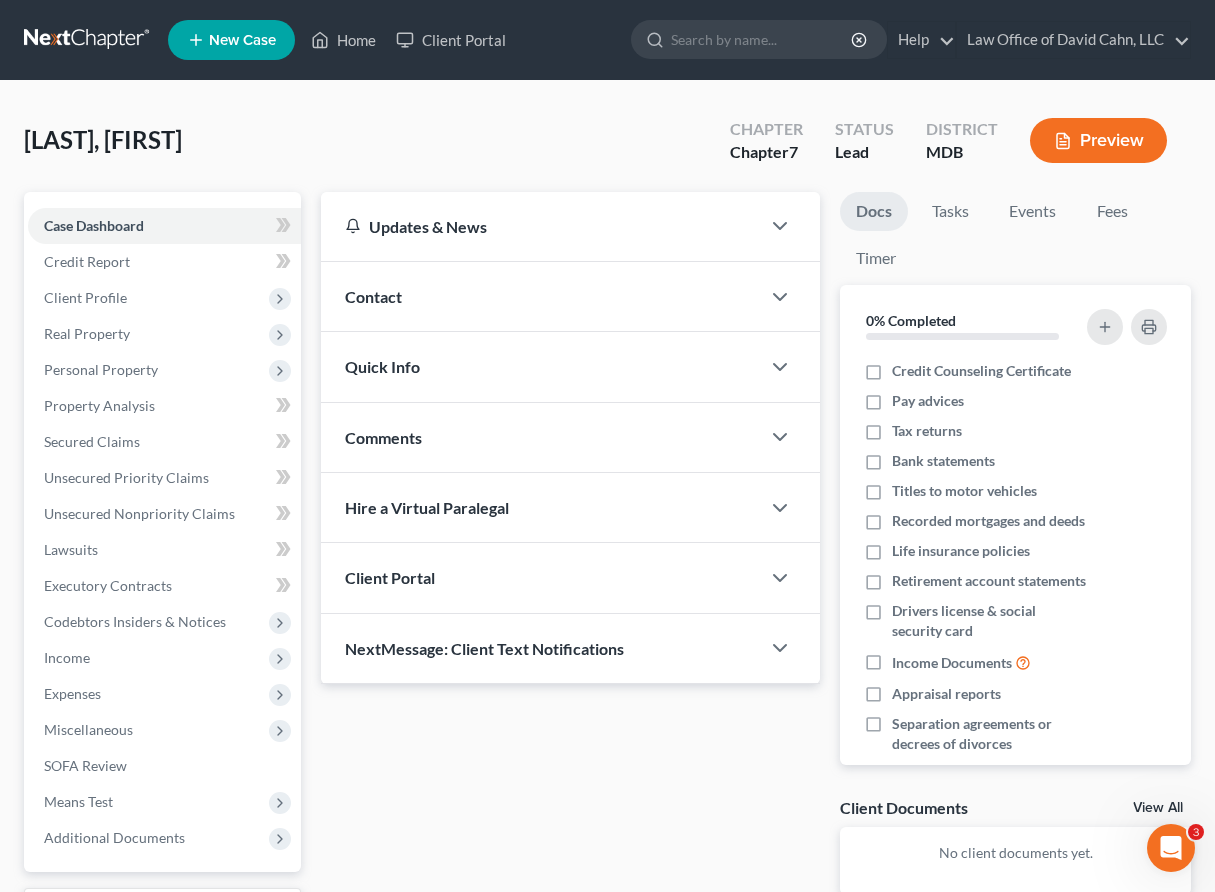 click on "Client Portal" at bounding box center (390, 577) 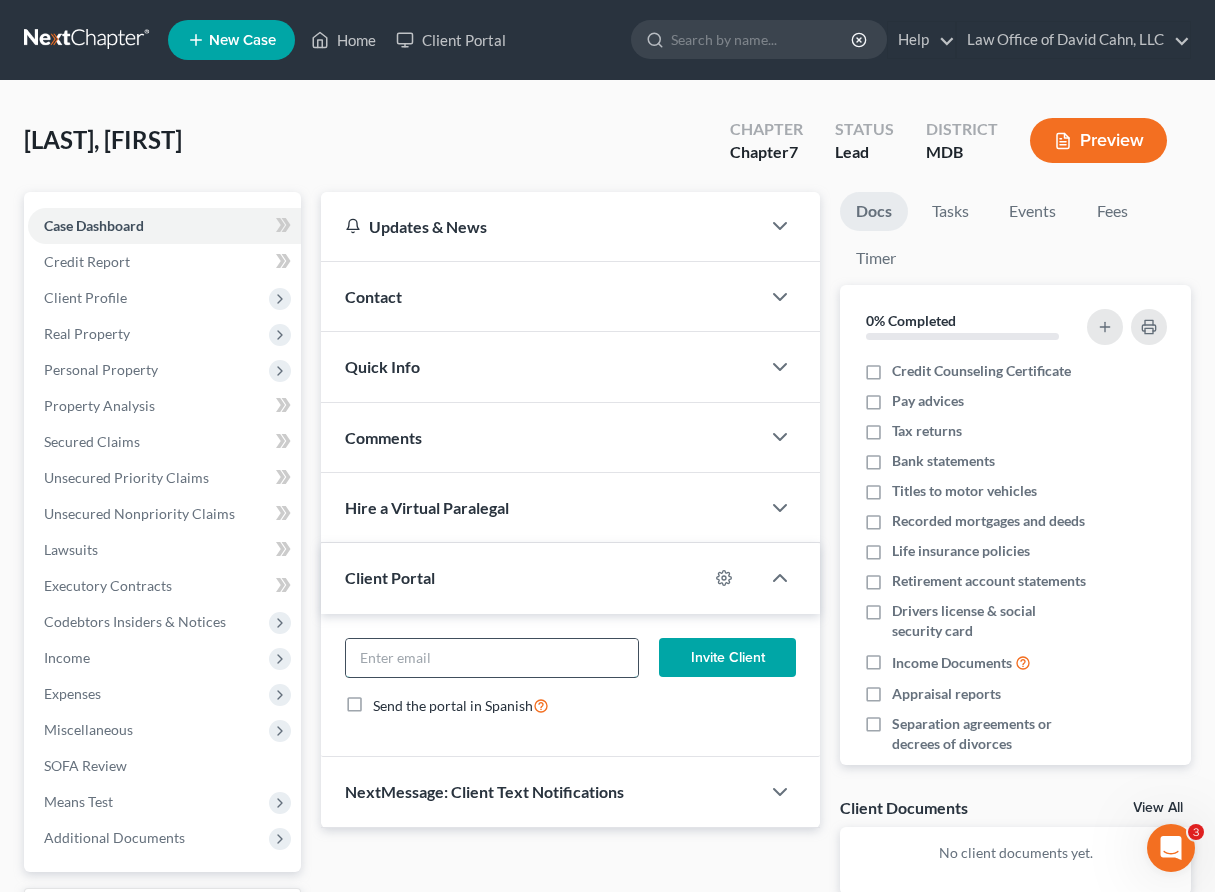 click at bounding box center [492, 658] 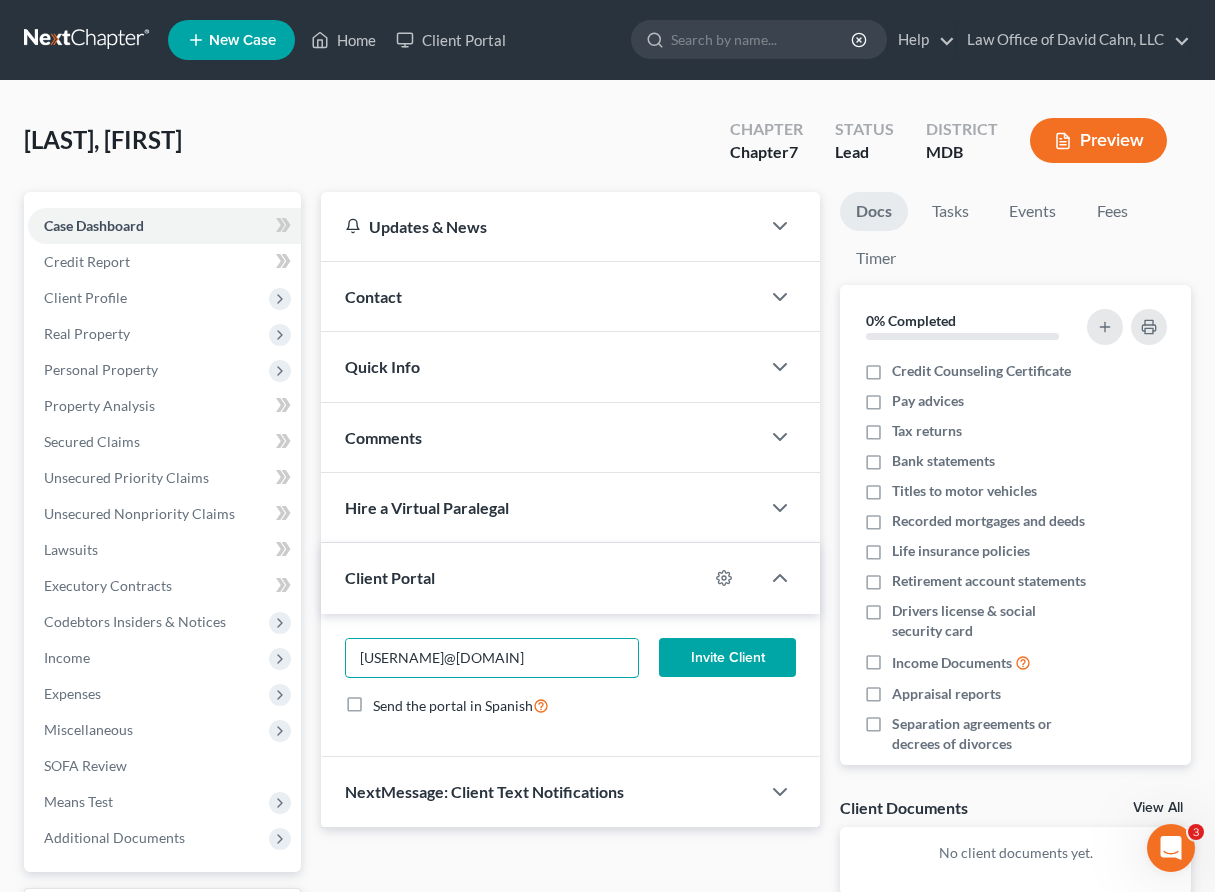 drag, startPoint x: 560, startPoint y: 658, endPoint x: -26, endPoint y: 559, distance: 594.3038 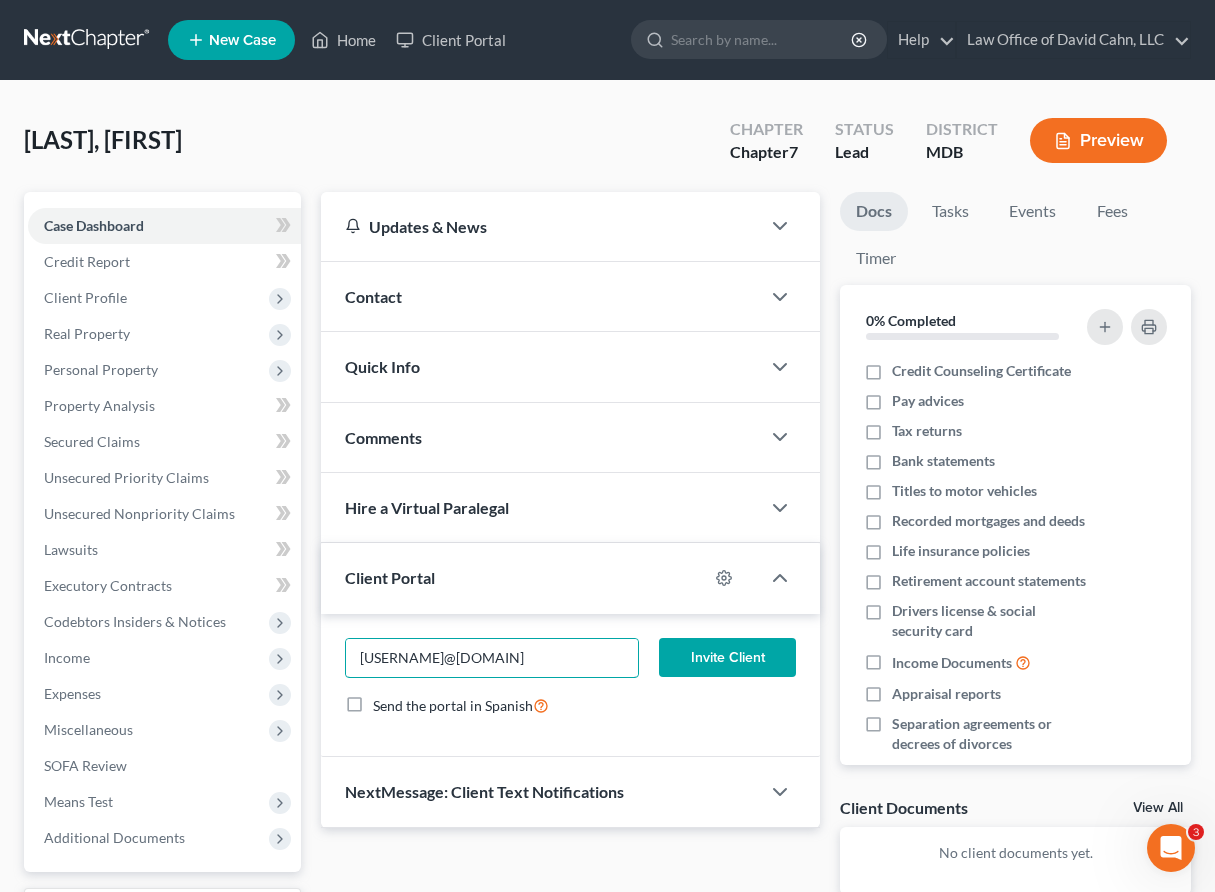 type on "[USERNAME]@[DOMAIN]" 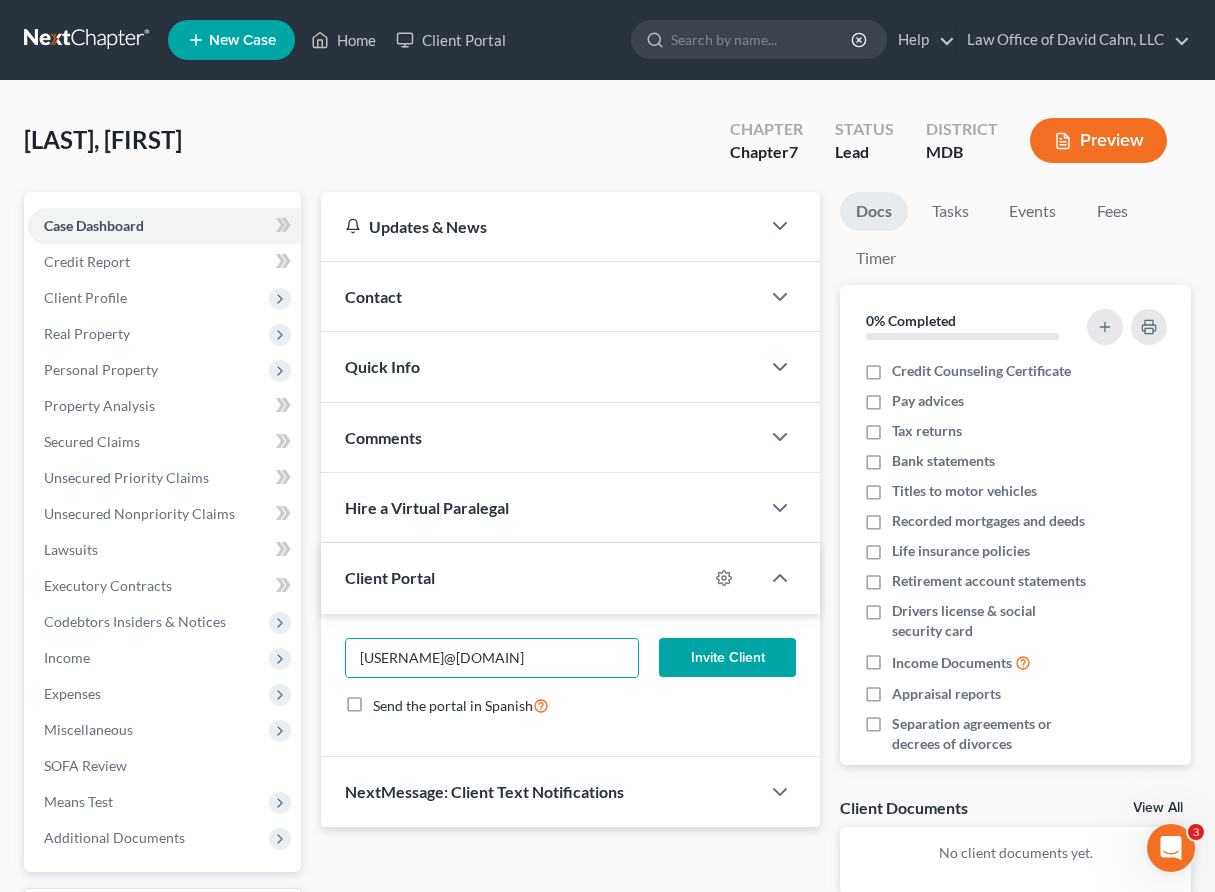 click on "Invite Client" at bounding box center (727, 658) 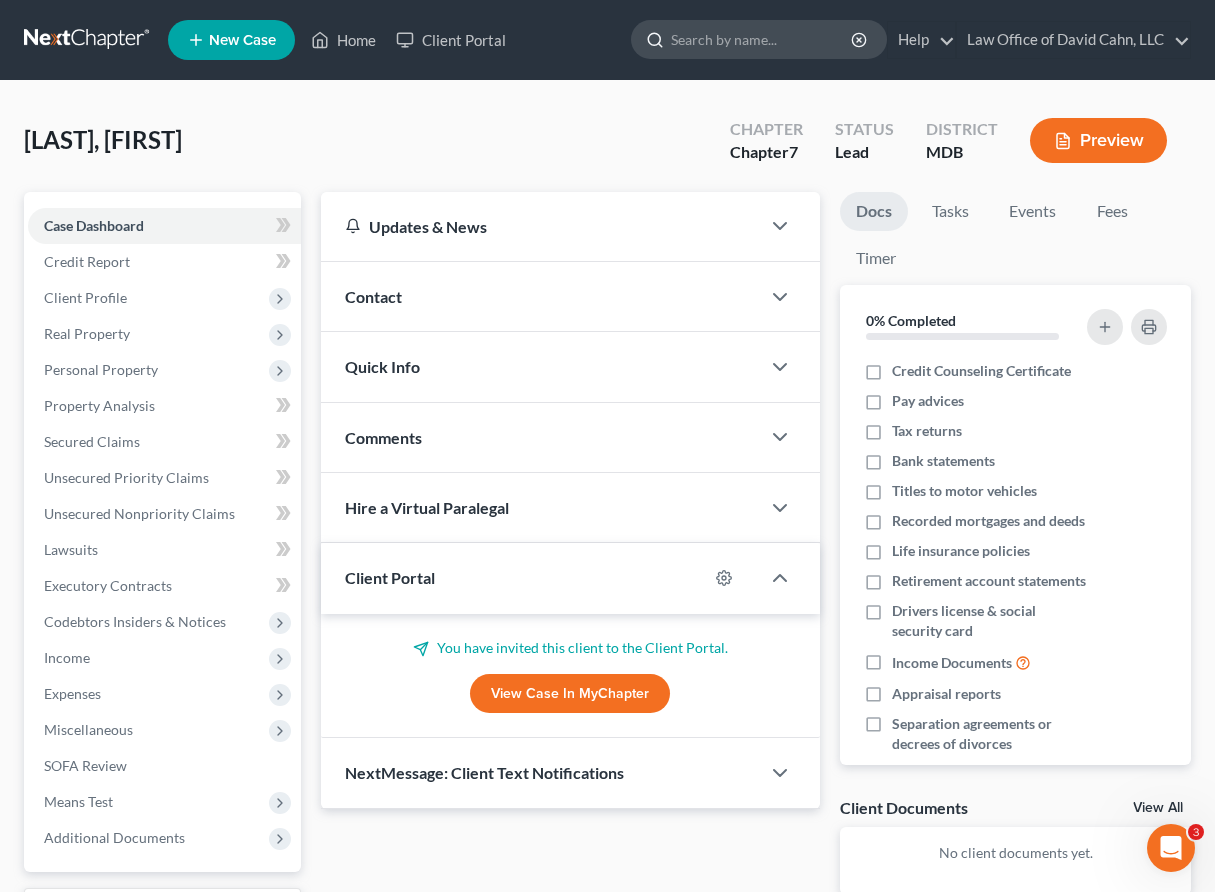 click at bounding box center (762, 39) 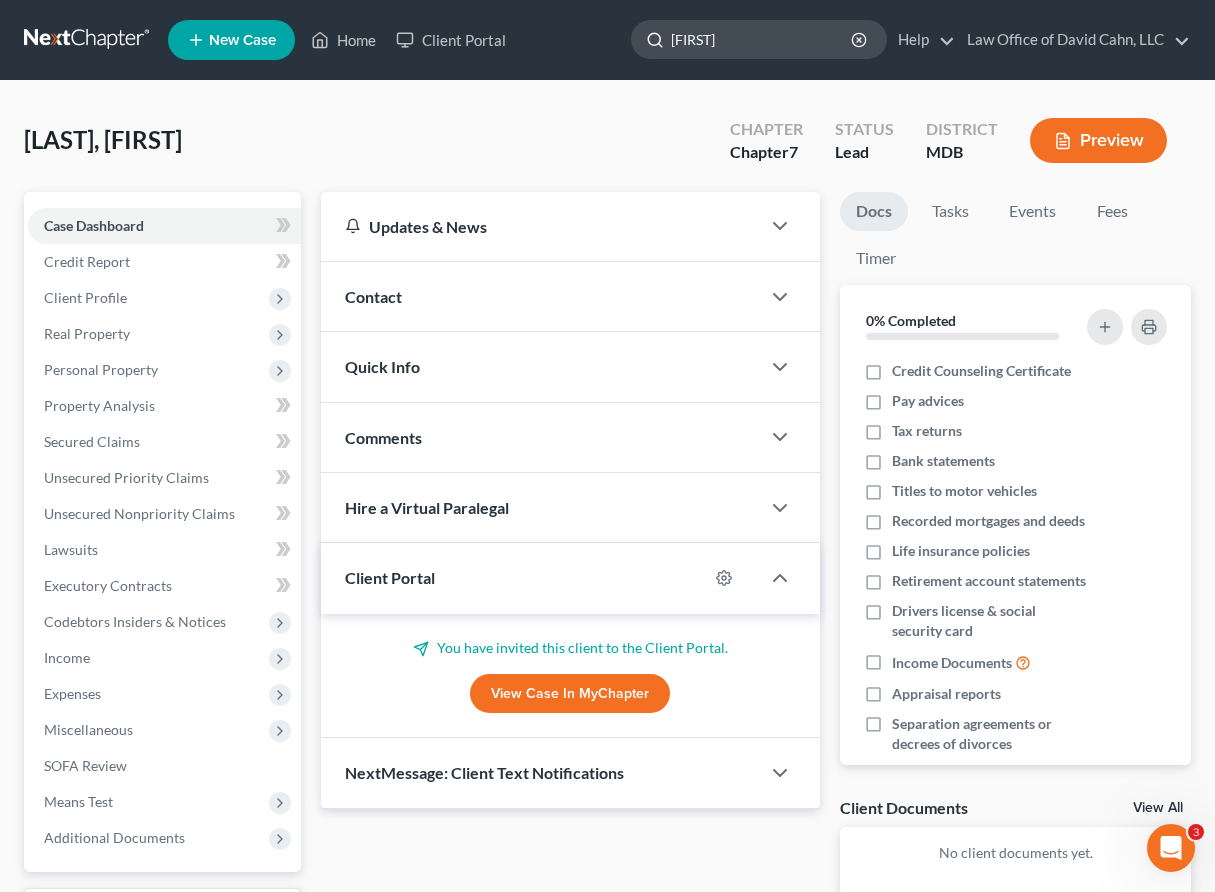 type on "[FIRST]" 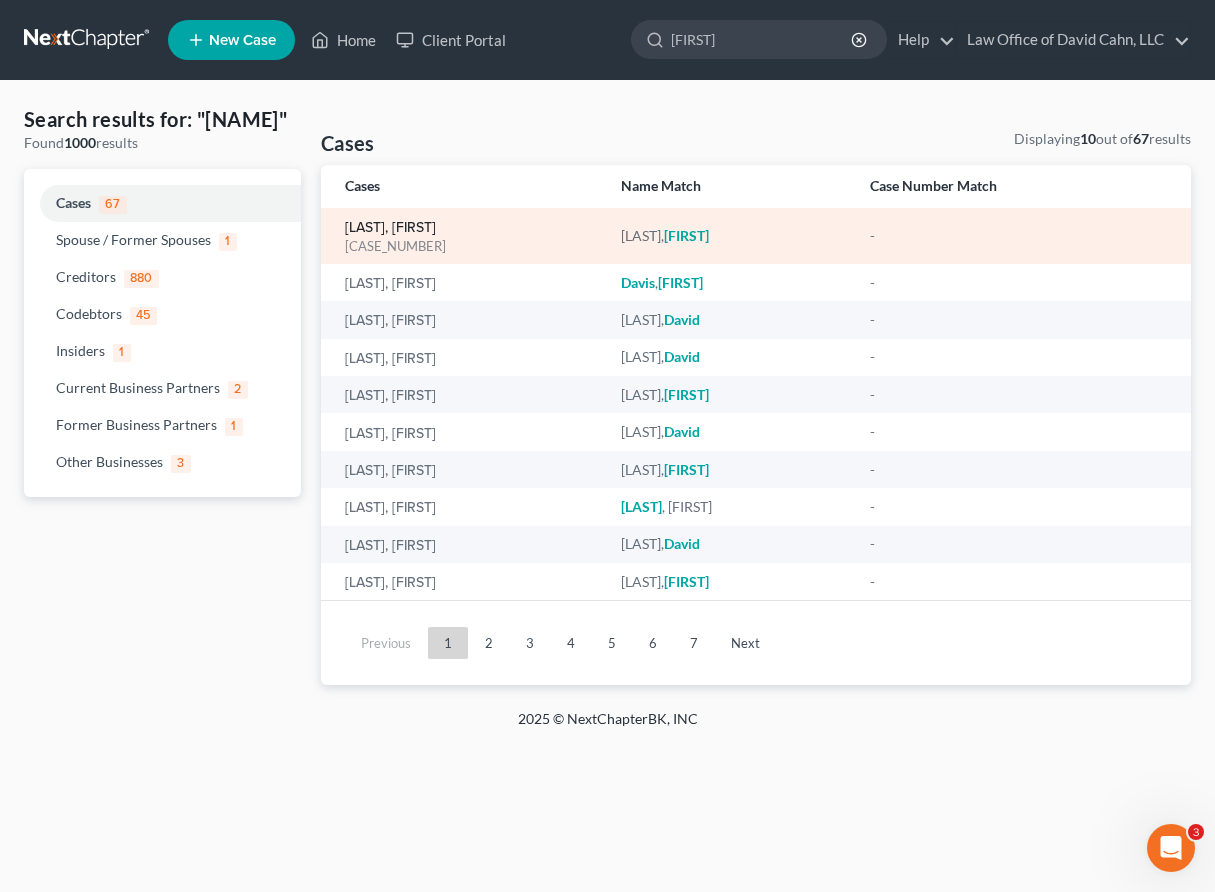 click on "[LAST], [FIRST]" at bounding box center [390, 228] 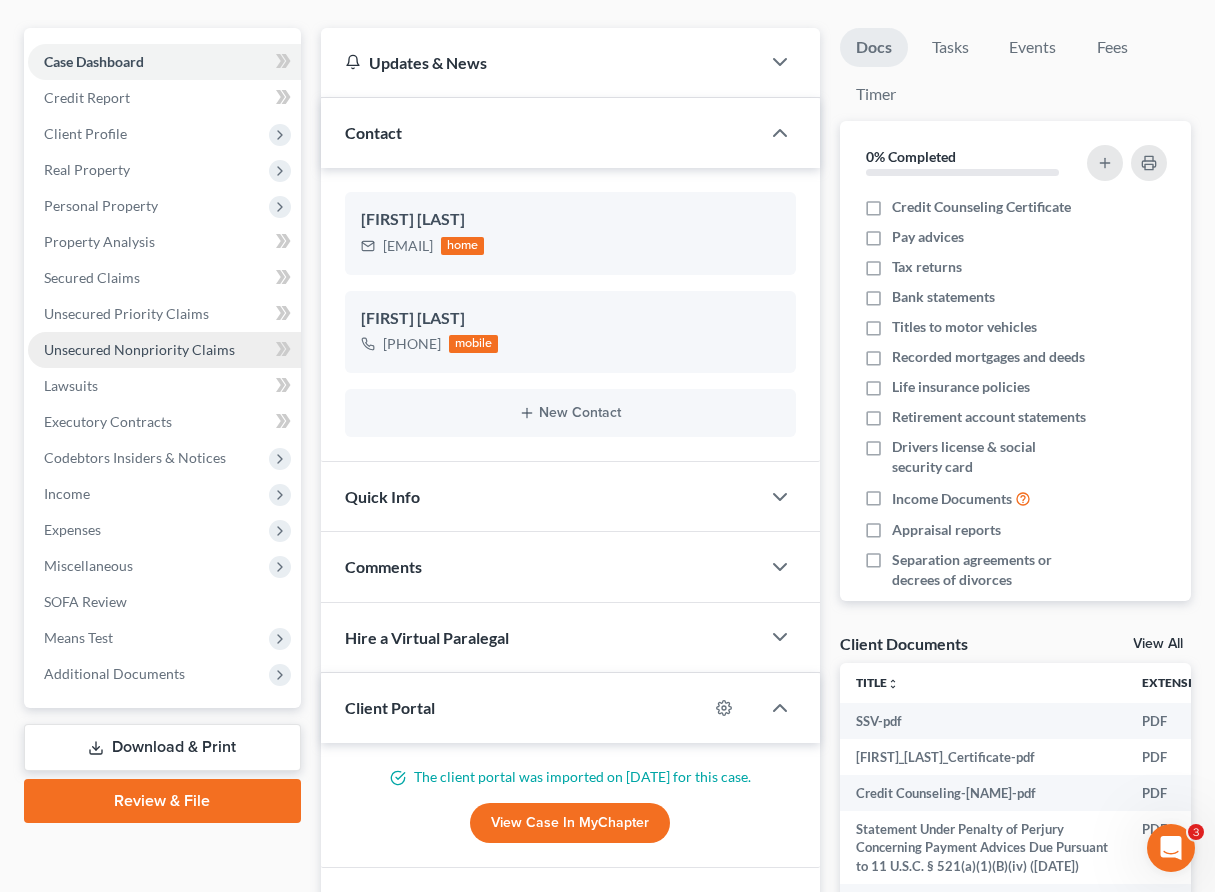 scroll, scrollTop: 270, scrollLeft: 0, axis: vertical 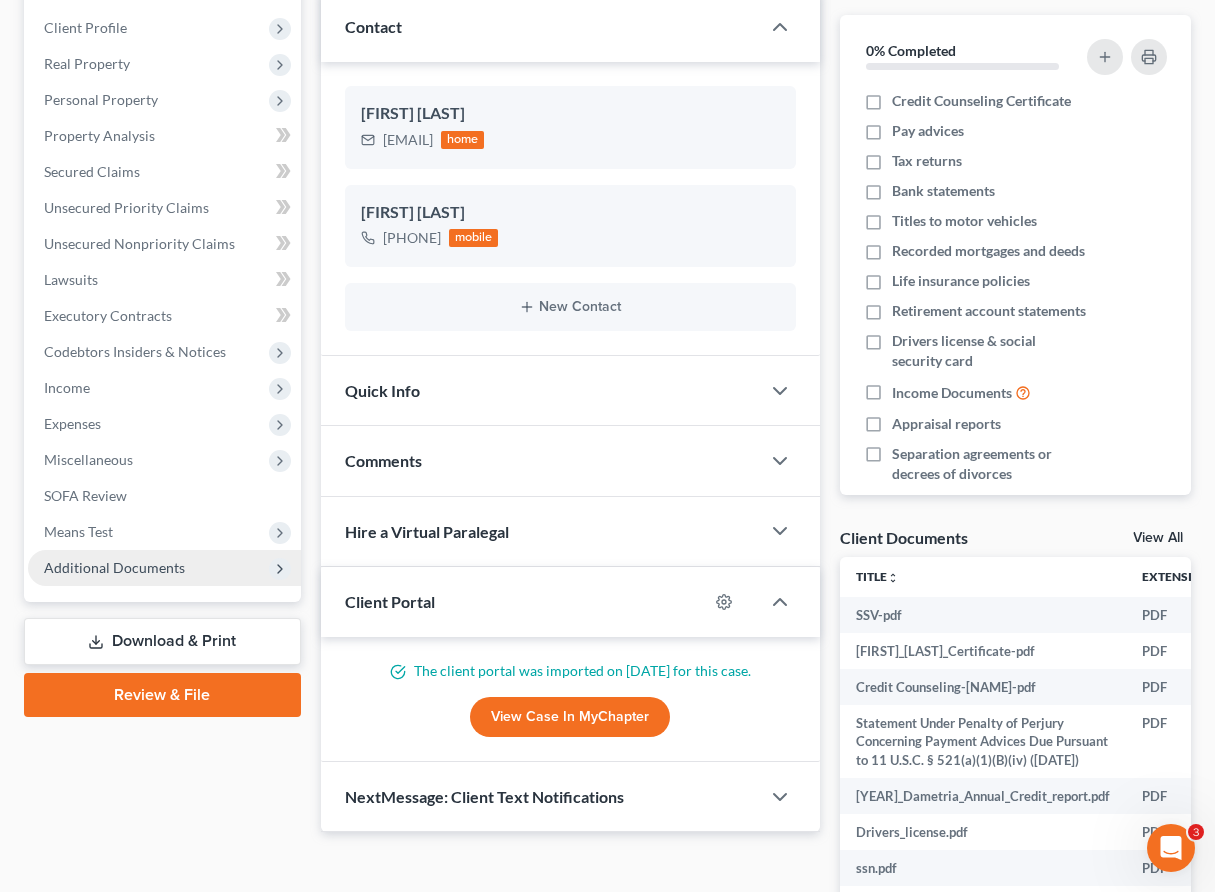 click on "Additional Documents" at bounding box center [114, 567] 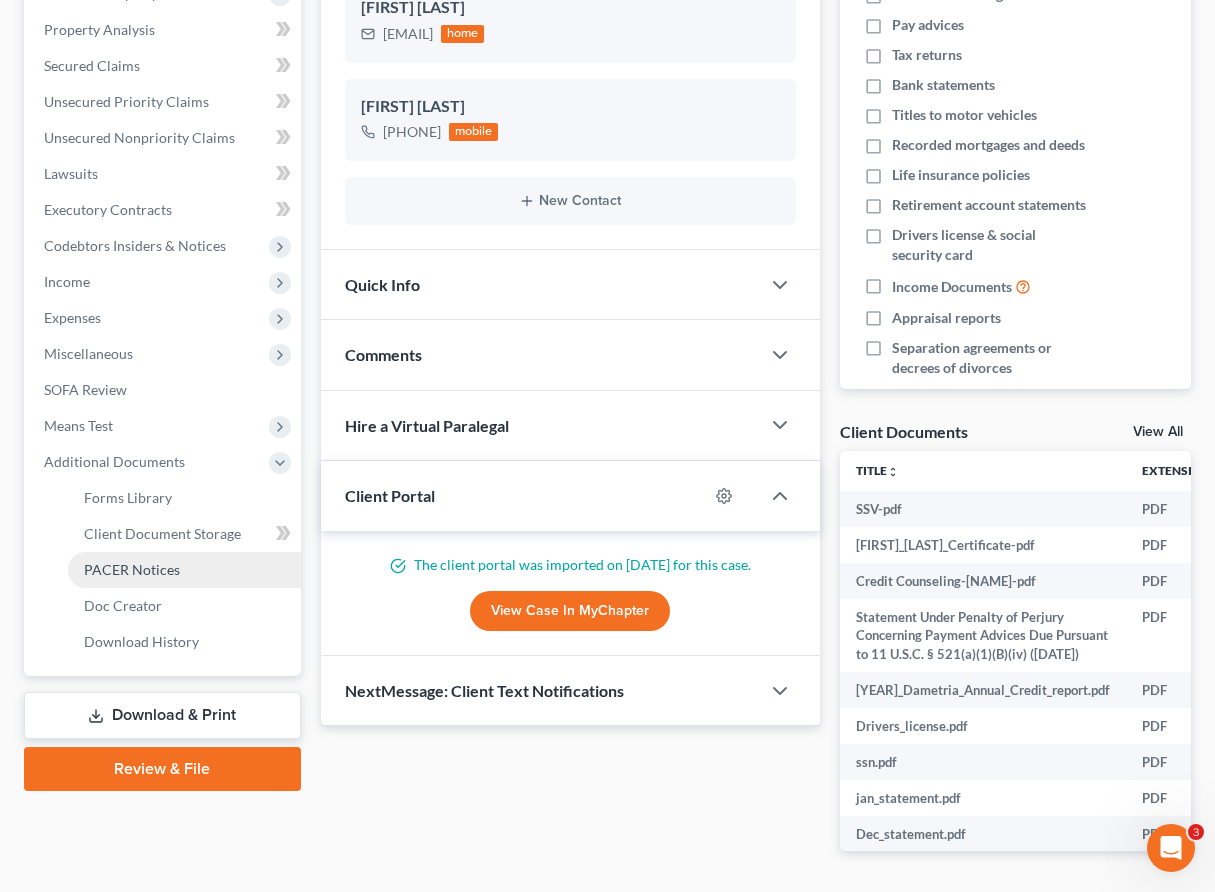 click on "PACER Notices" at bounding box center (132, 569) 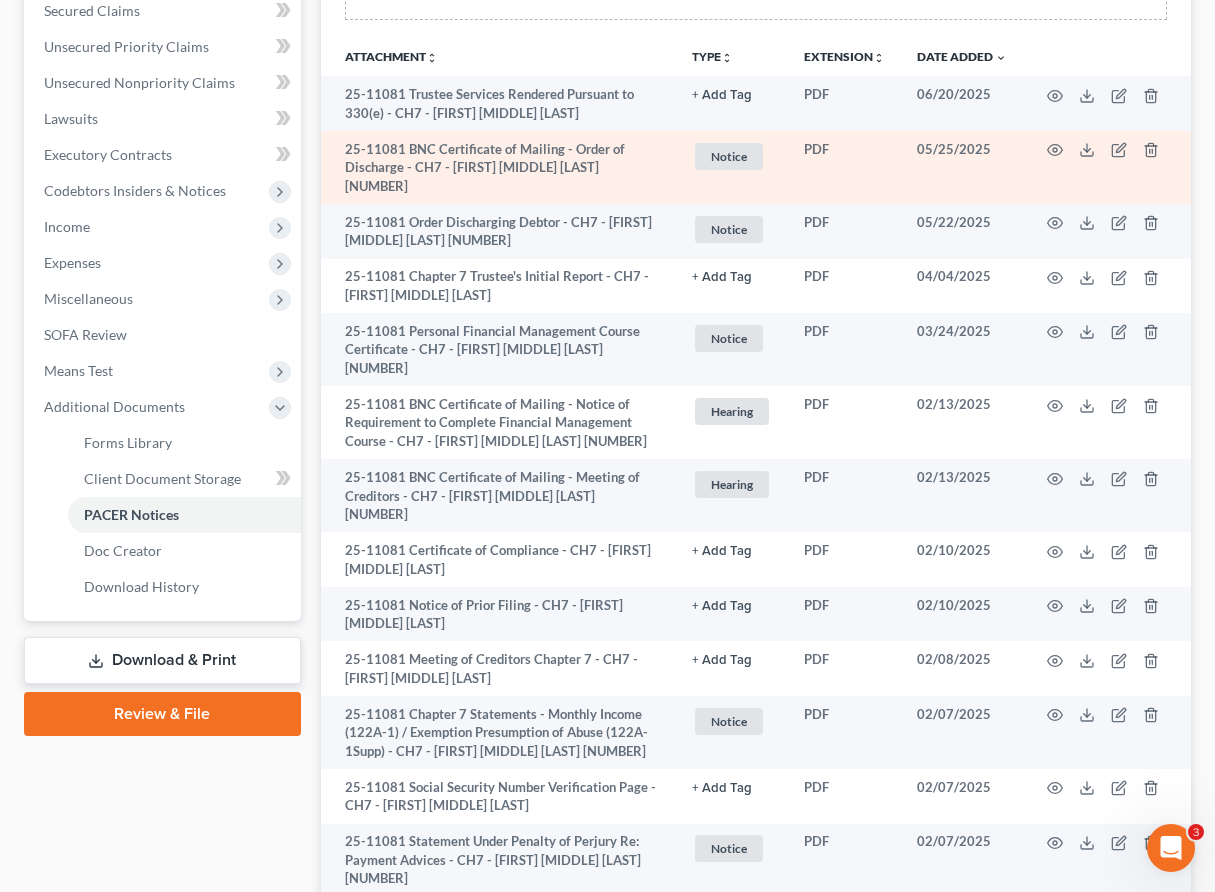 scroll, scrollTop: 753, scrollLeft: 0, axis: vertical 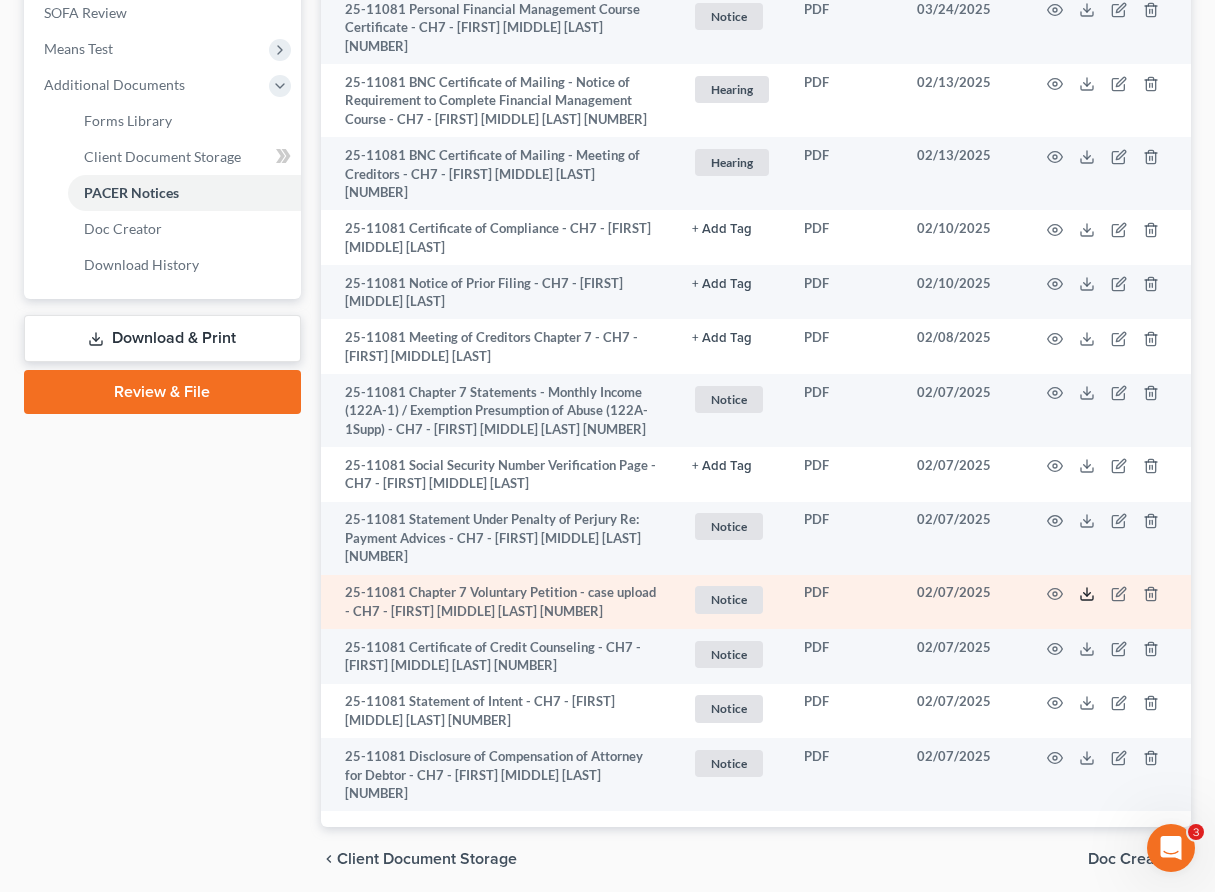 click 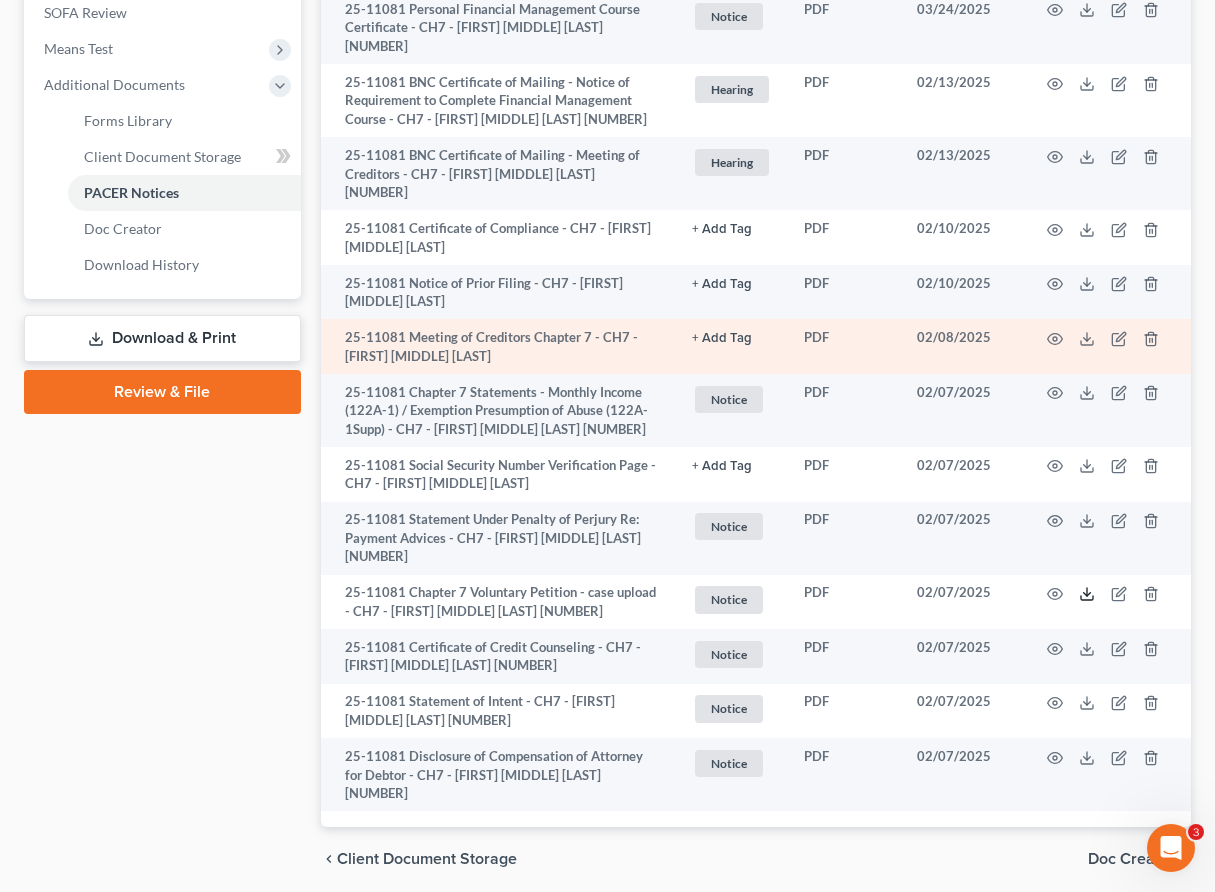 scroll, scrollTop: 0, scrollLeft: 0, axis: both 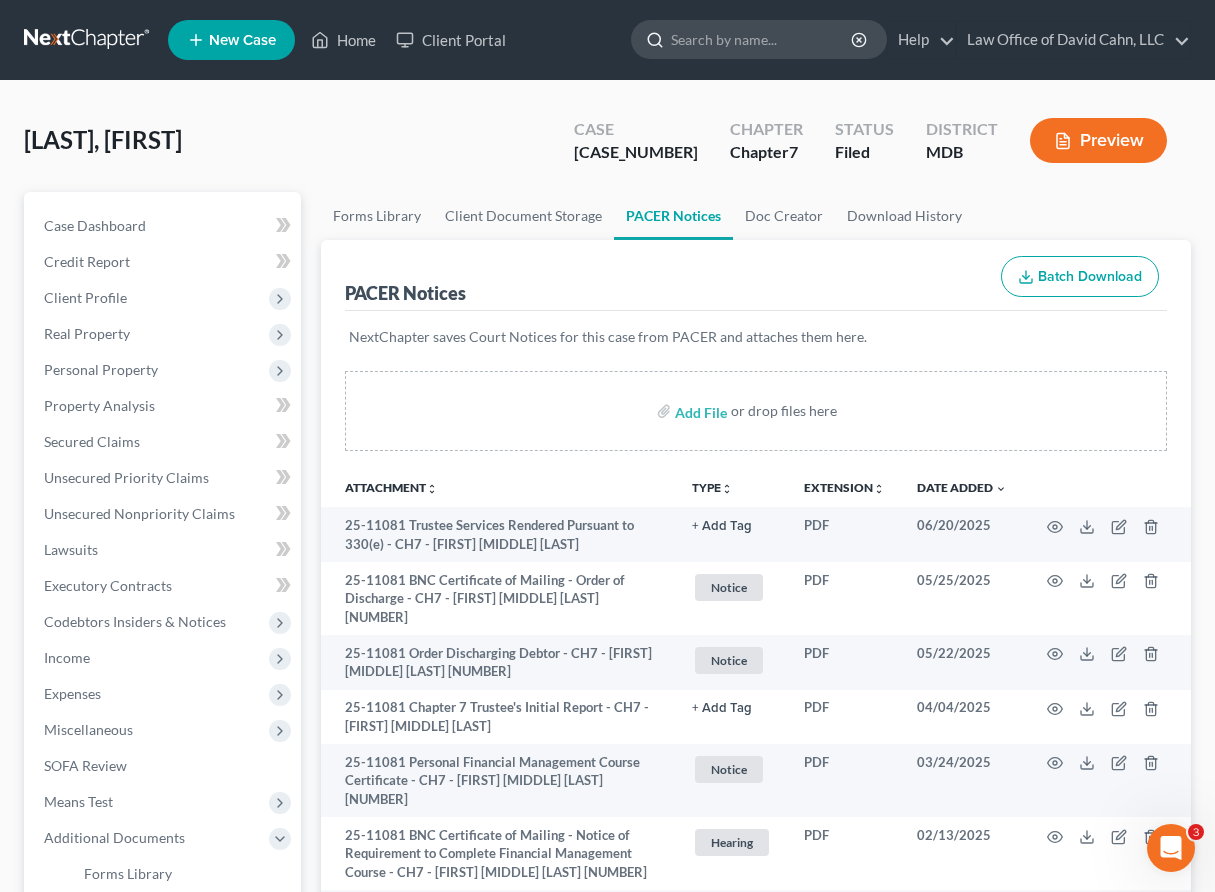 click at bounding box center (762, 39) 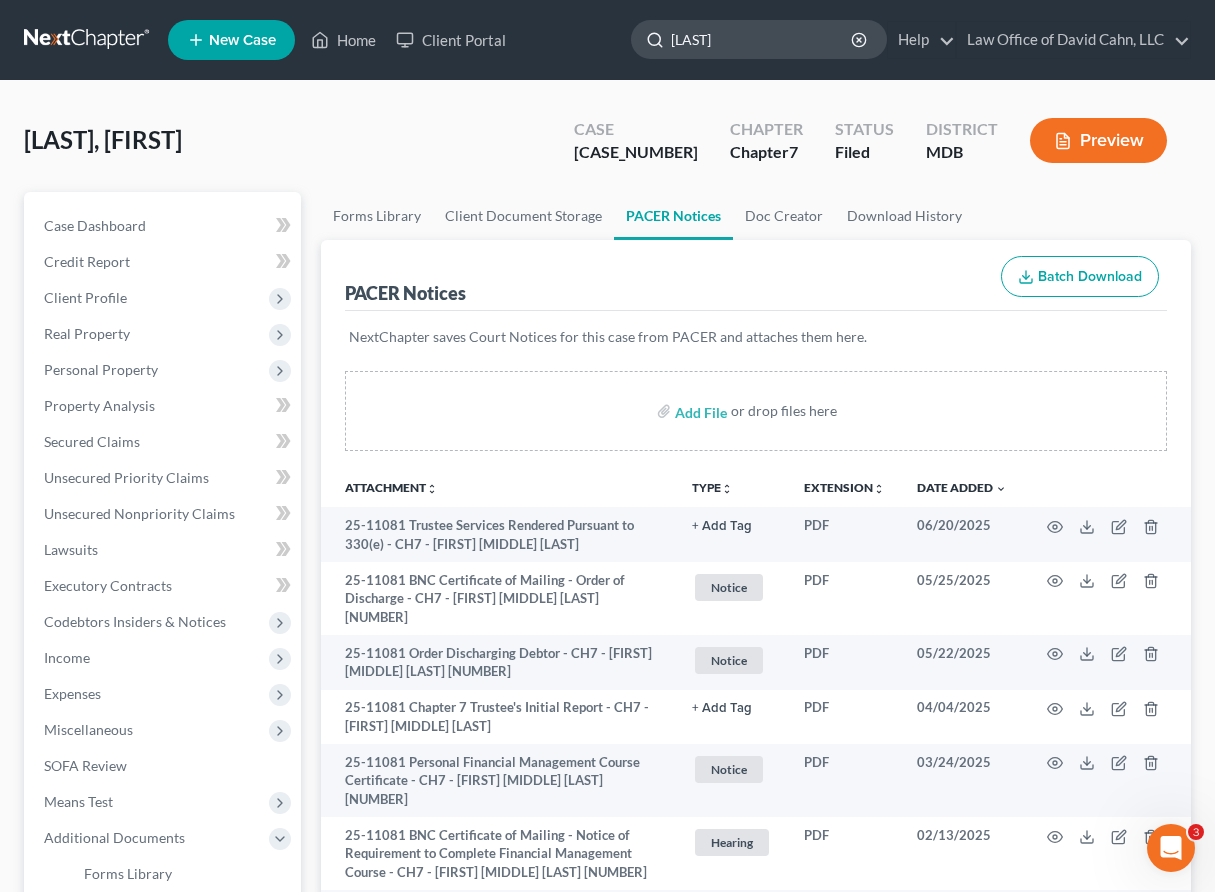 type on "[LAST]" 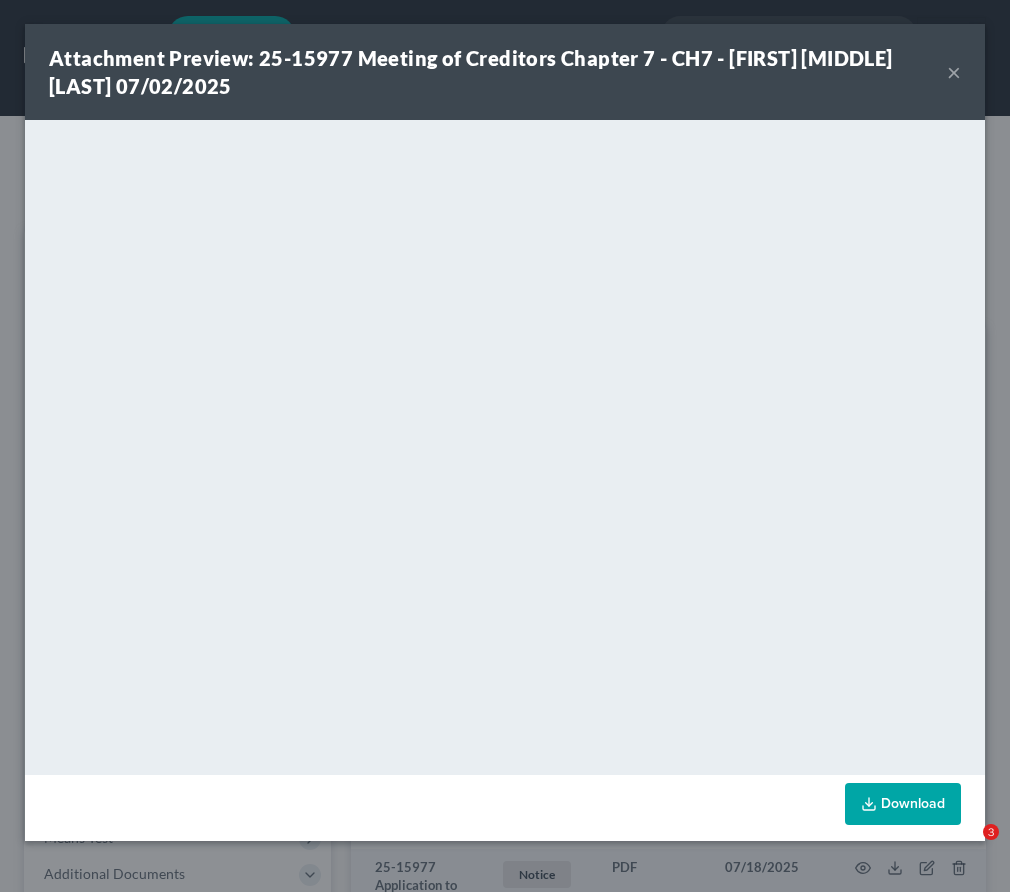 scroll, scrollTop: 1345, scrollLeft: 0, axis: vertical 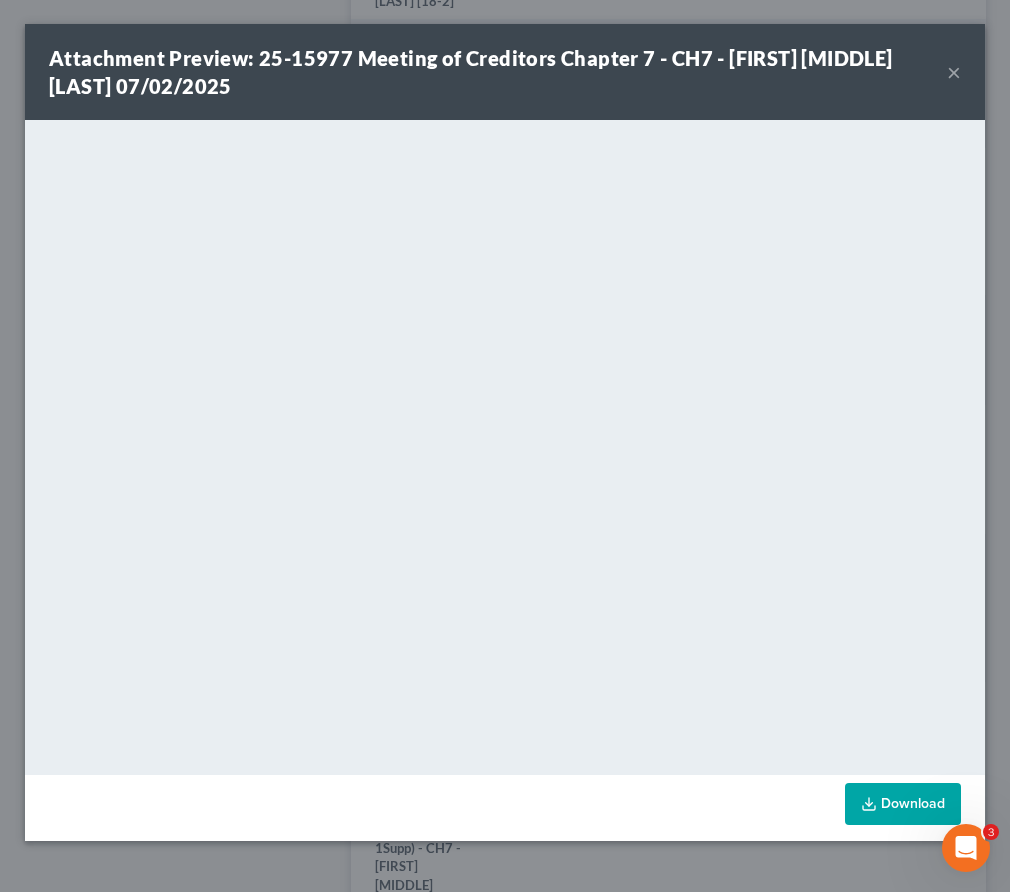 click on "×" at bounding box center [954, 72] 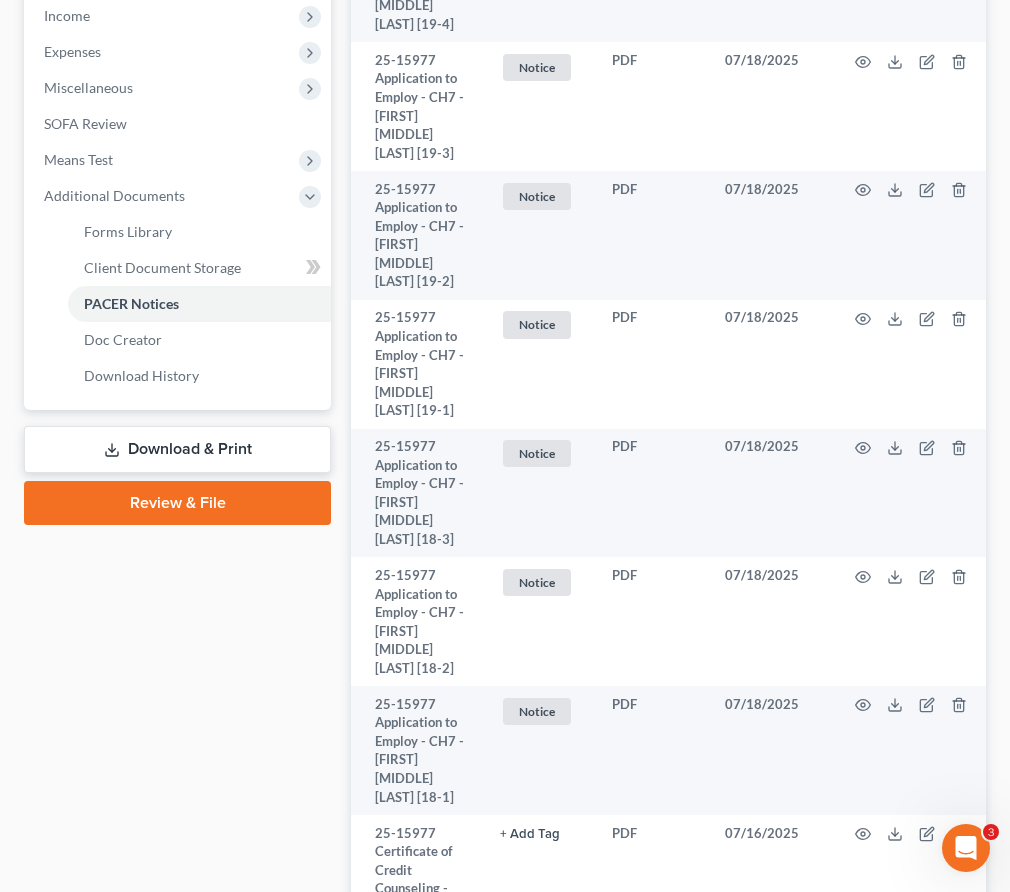 scroll, scrollTop: 0, scrollLeft: 0, axis: both 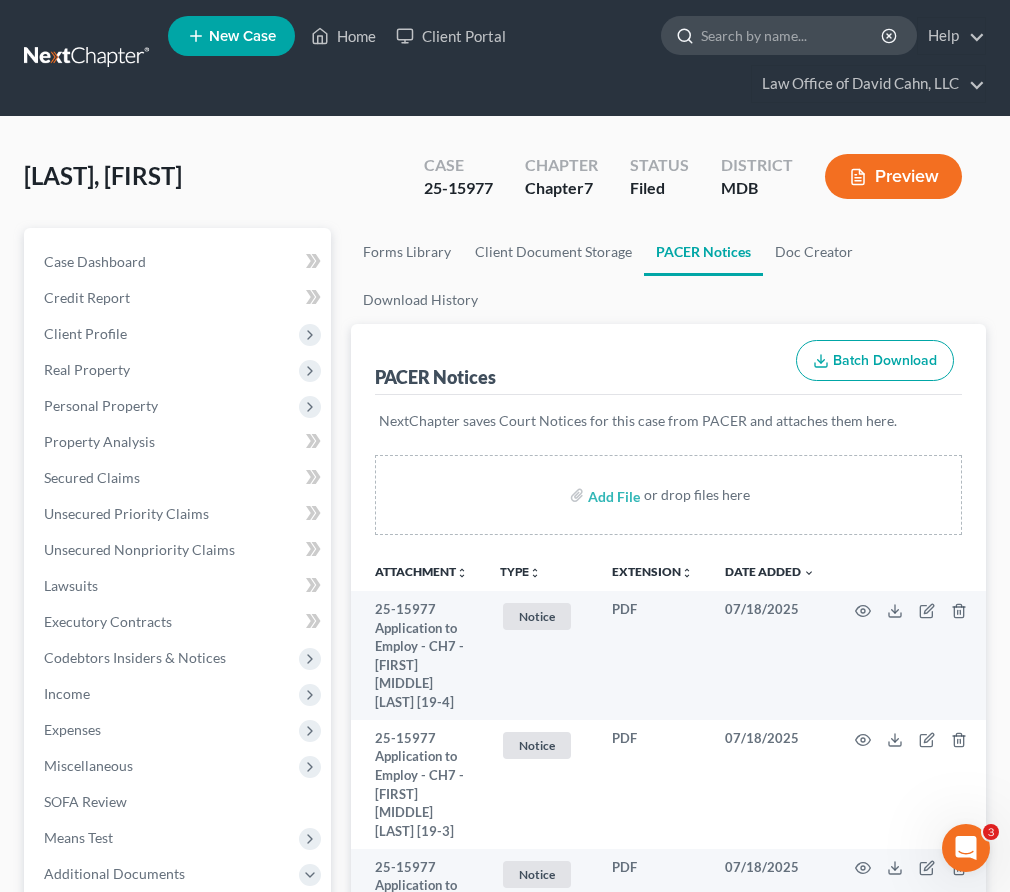 click at bounding box center [792, 35] 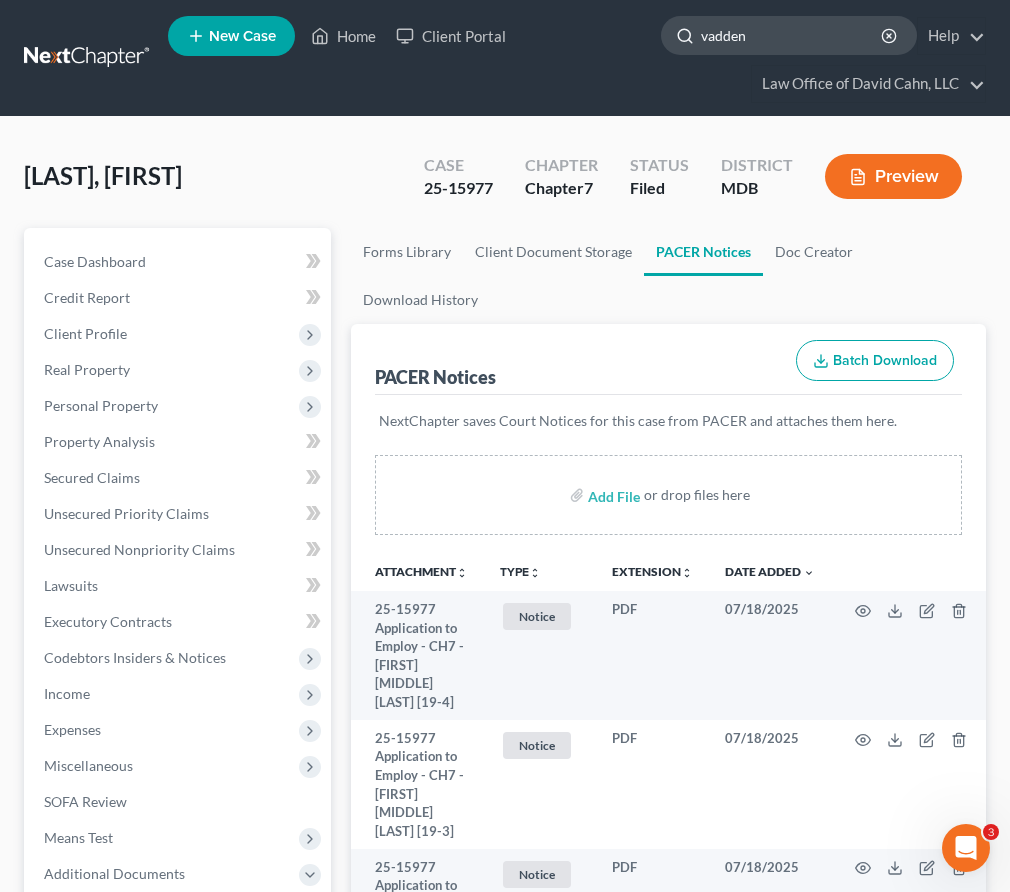 type on "[LAST]" 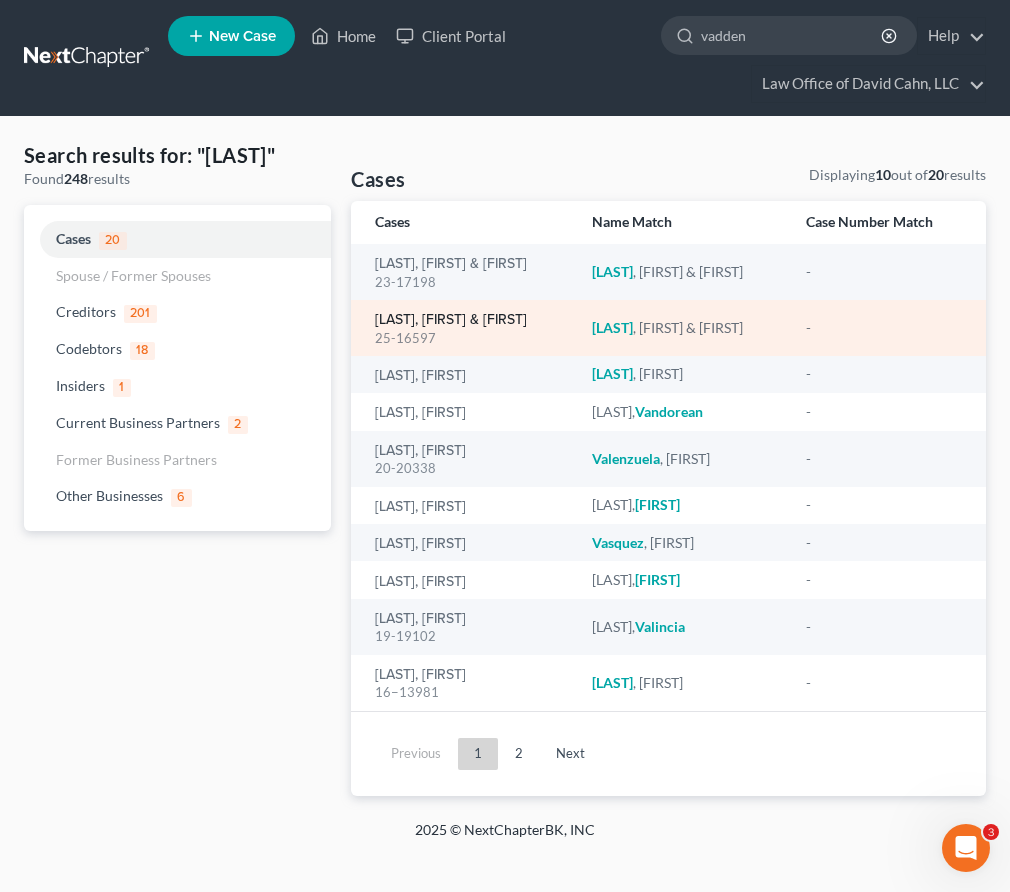 click on "[LAST], [FIRST] & [FIRST]" at bounding box center (451, 320) 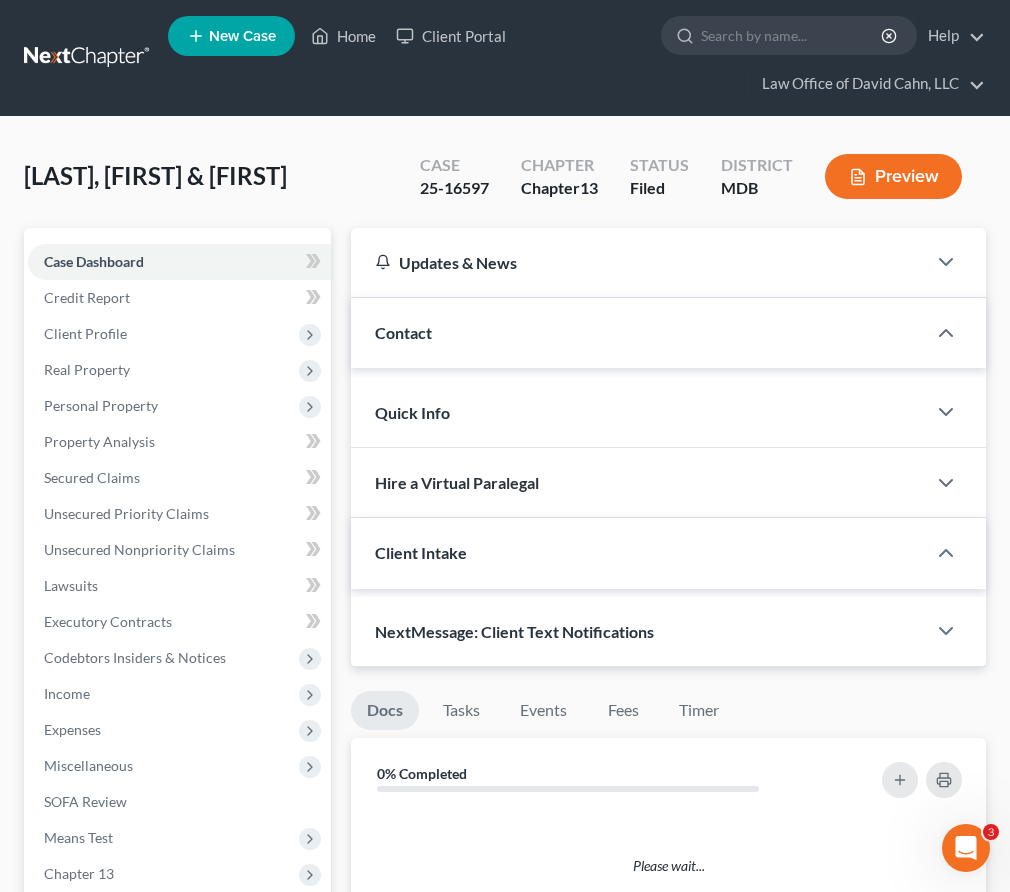 click on "Contact" at bounding box center [638, 332] 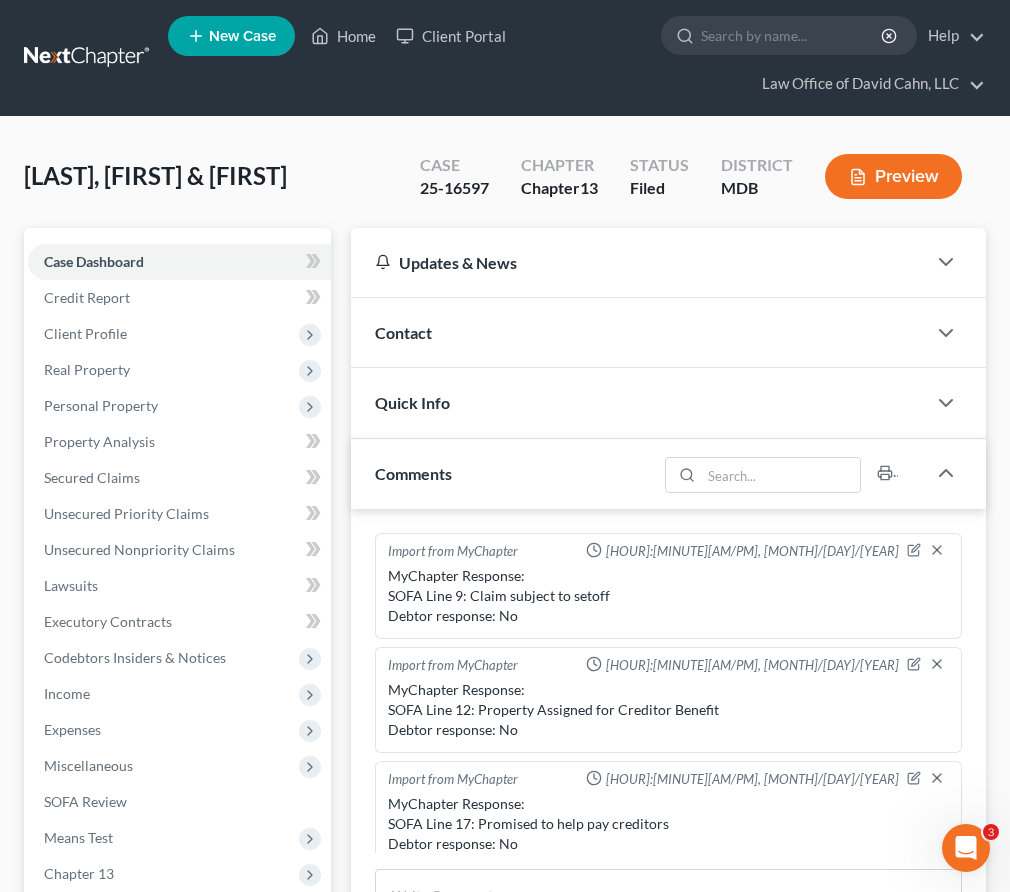 scroll, scrollTop: 356, scrollLeft: 0, axis: vertical 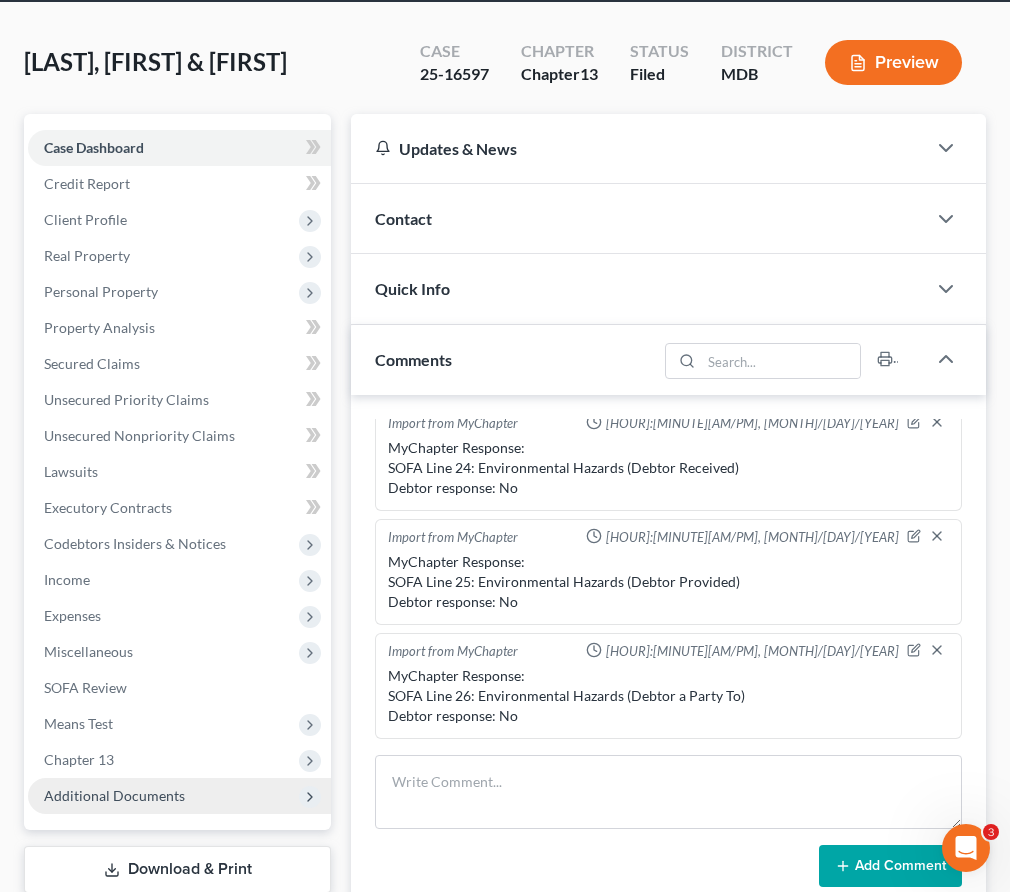 click on "Additional Documents" at bounding box center [114, 795] 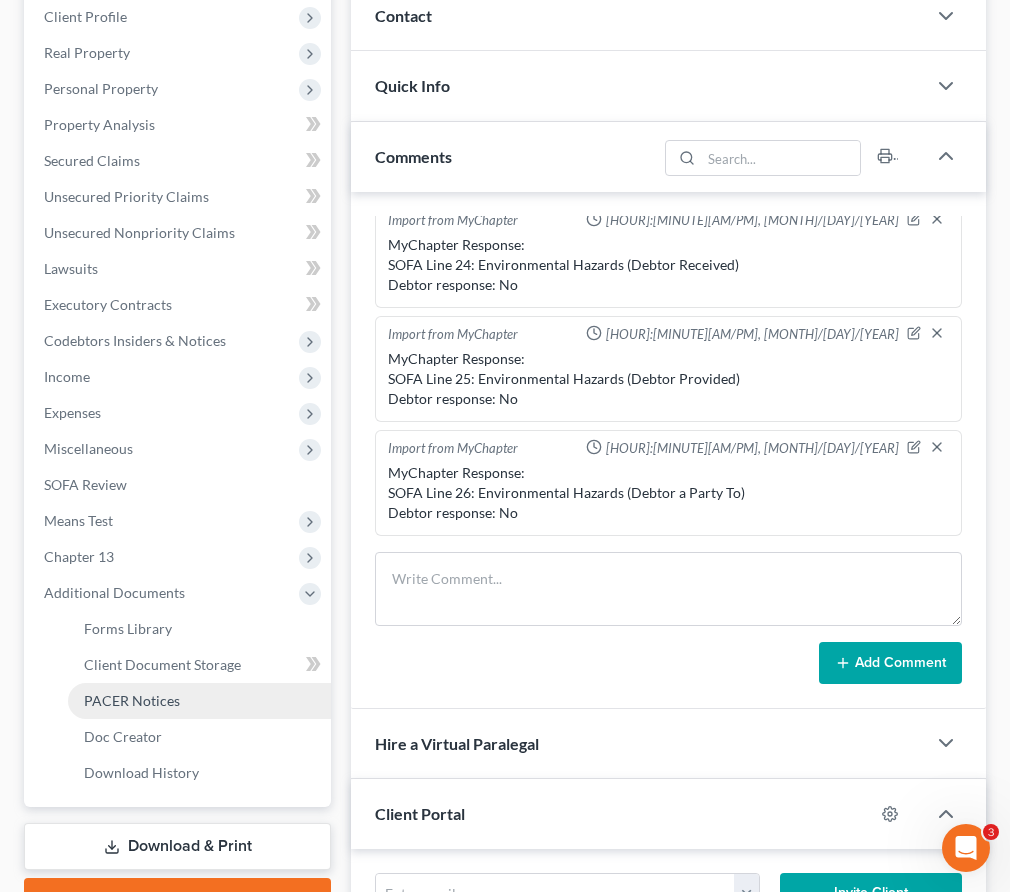 click on "PACER Notices" at bounding box center (132, 700) 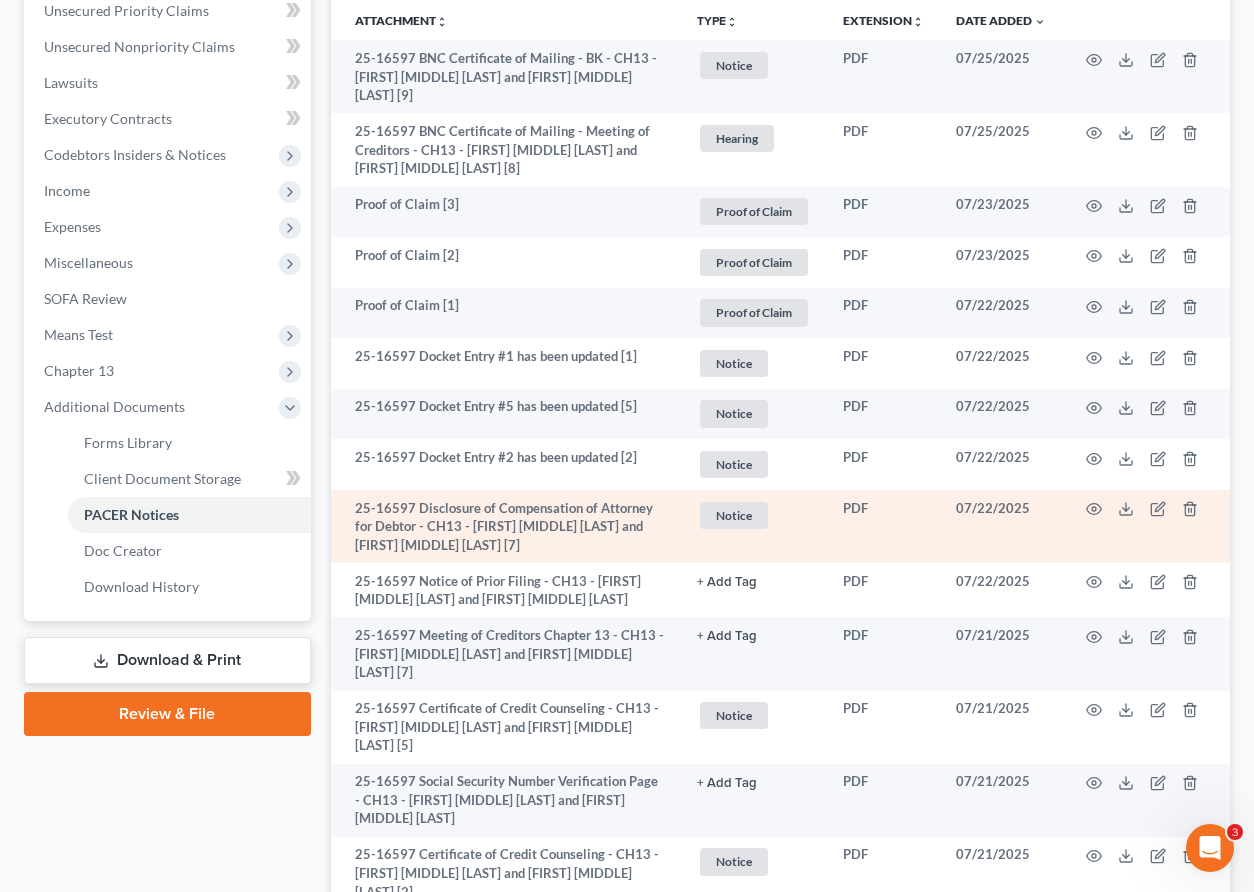 scroll, scrollTop: 412, scrollLeft: 0, axis: vertical 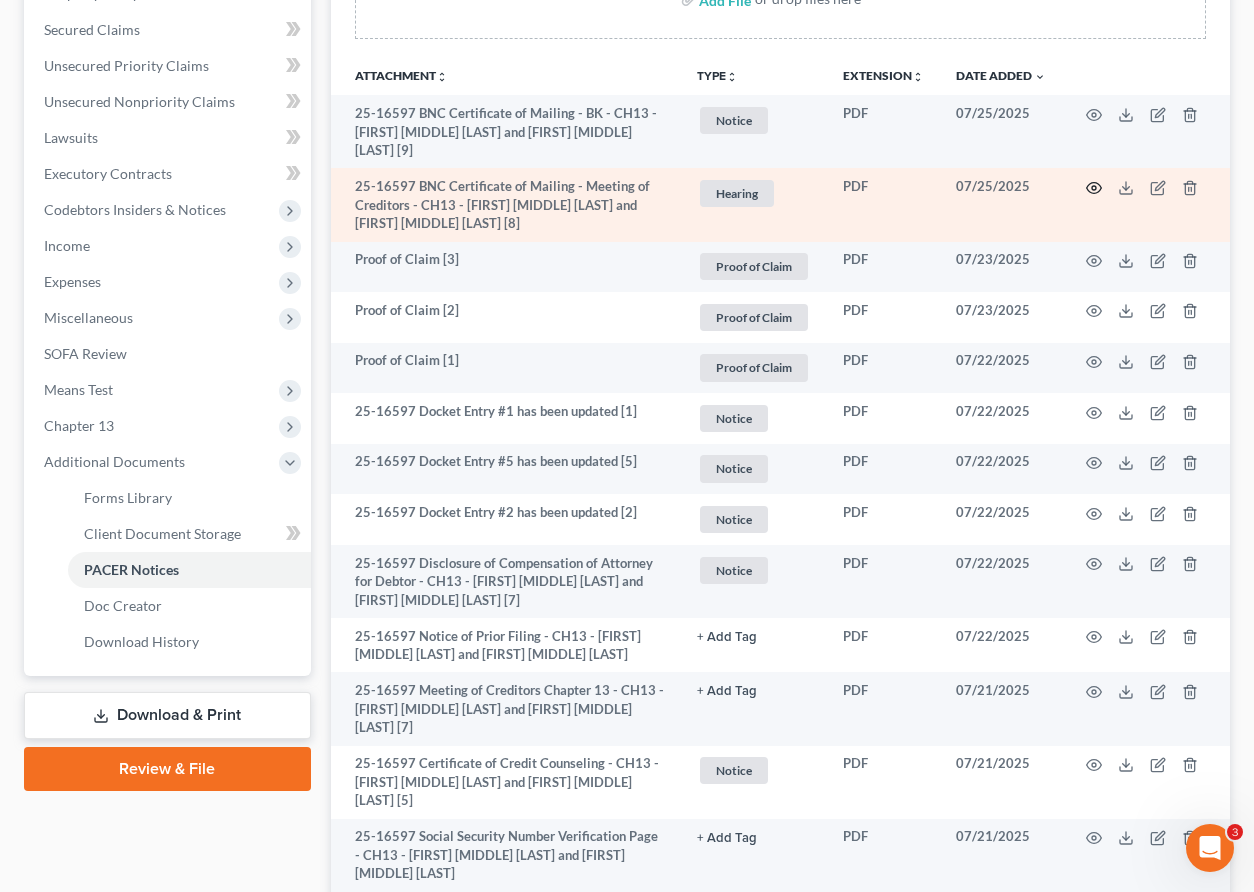 drag, startPoint x: 1090, startPoint y: 189, endPoint x: 840, endPoint y: 202, distance: 250.33777 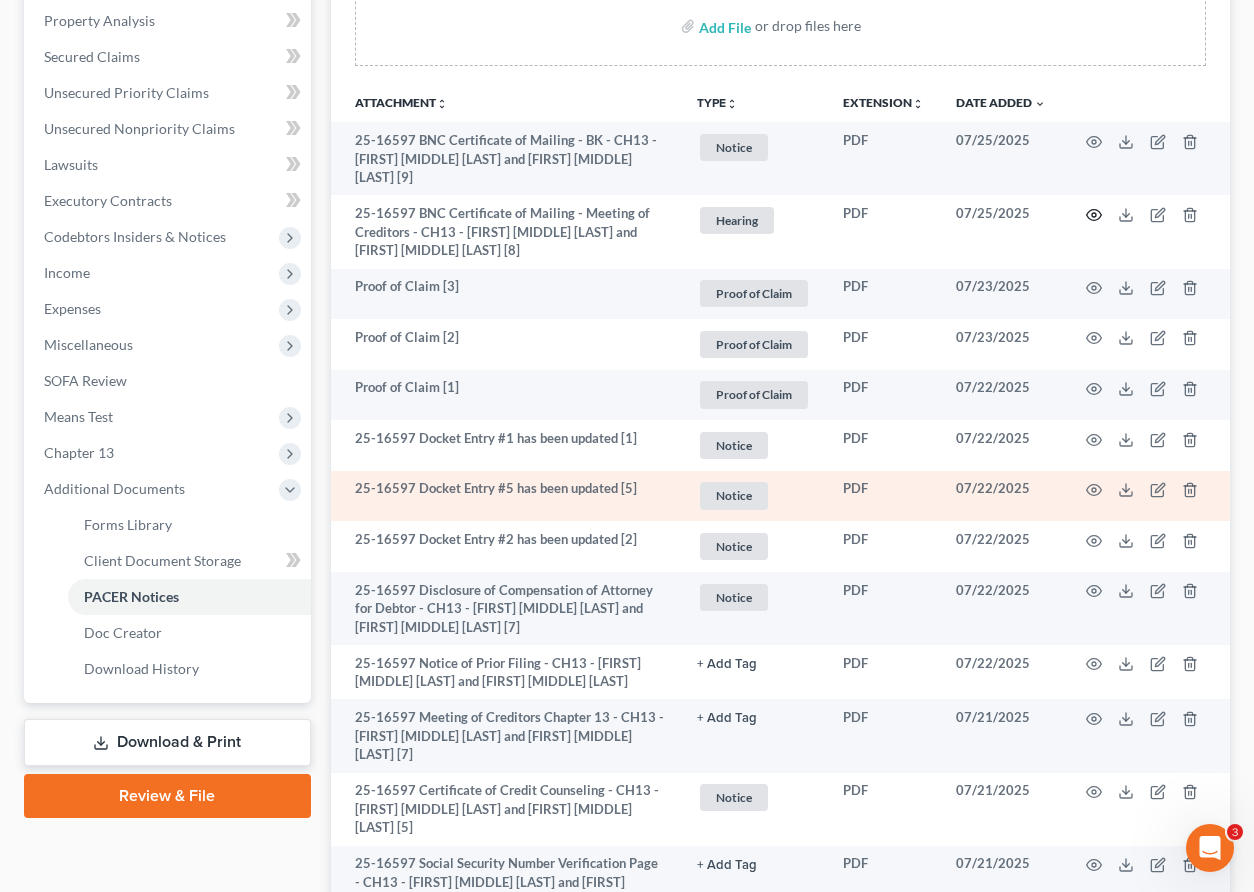 scroll, scrollTop: 367, scrollLeft: 0, axis: vertical 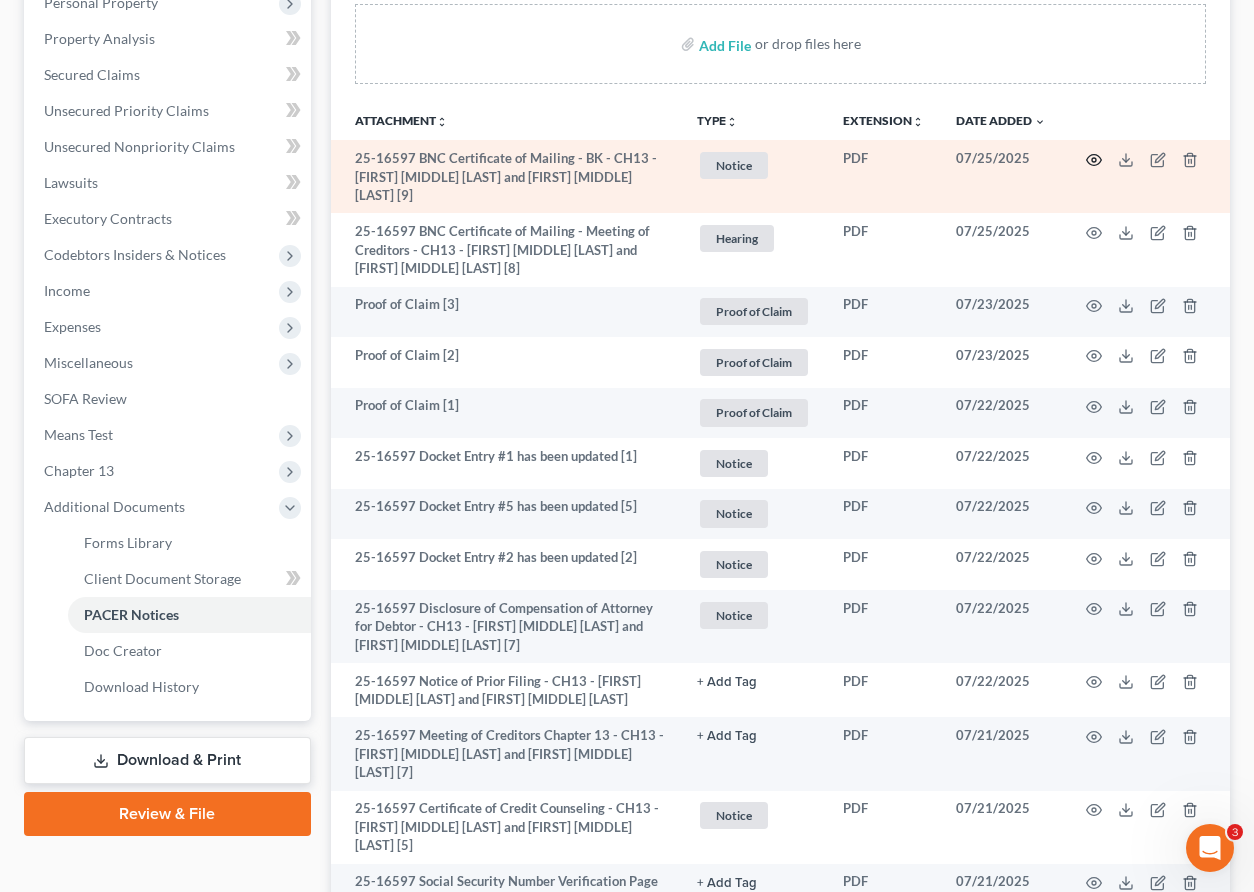 click 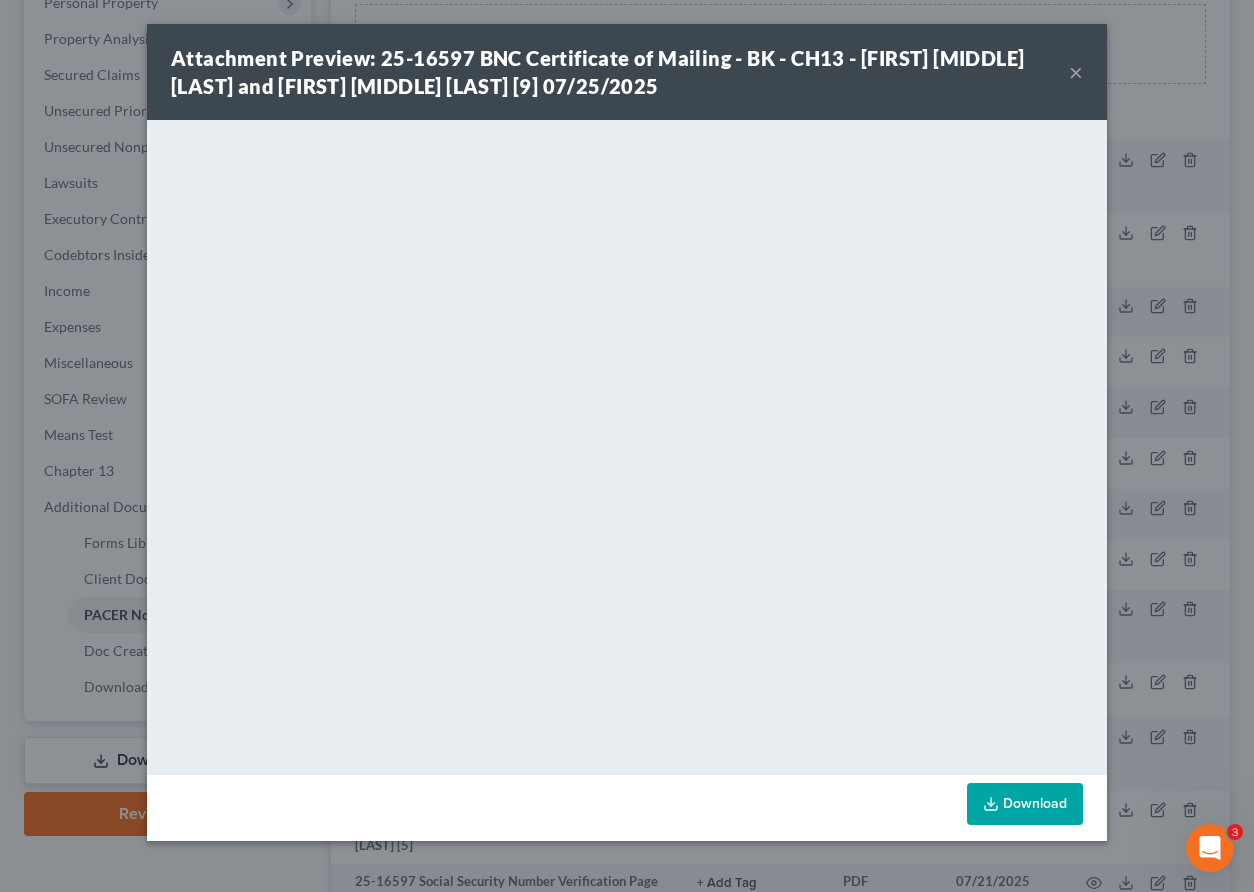 click on "×" at bounding box center (1076, 72) 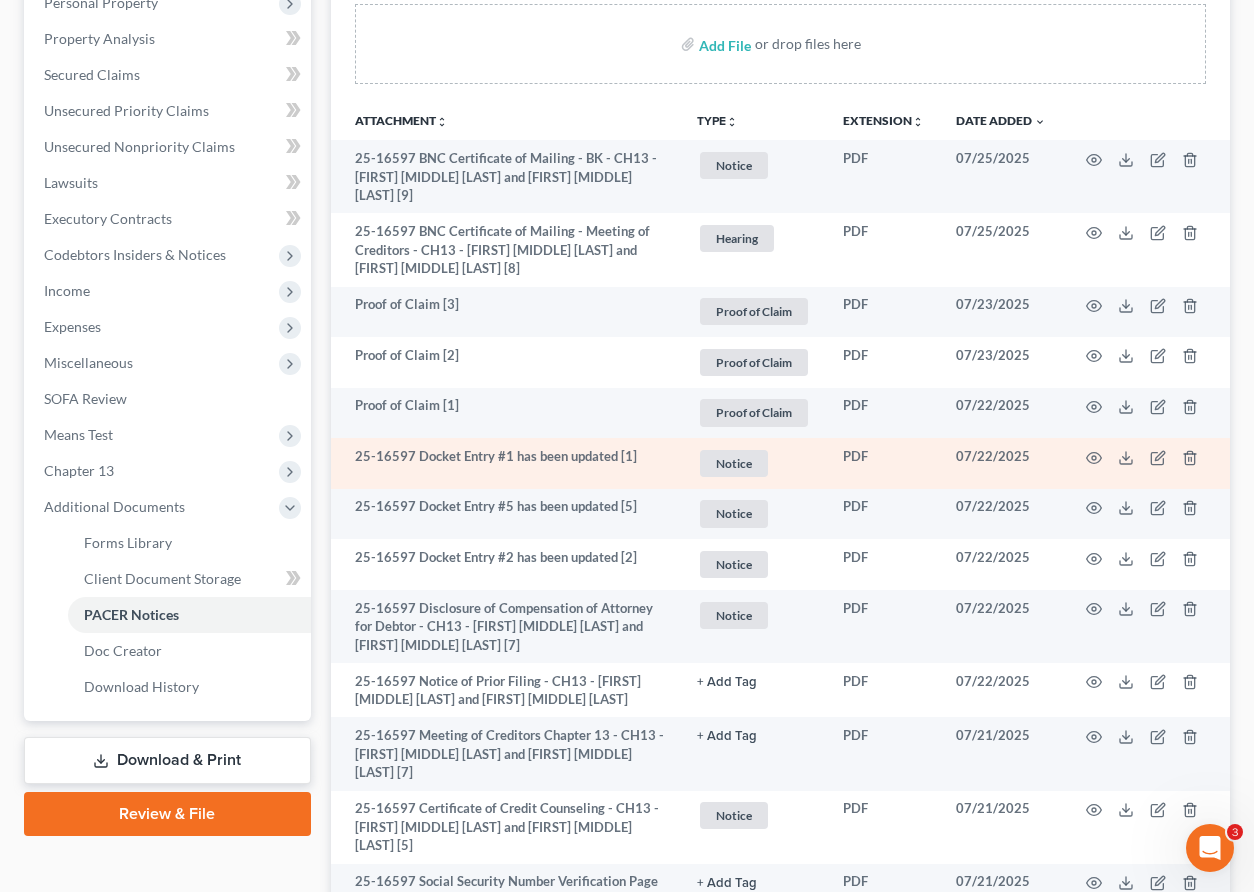 scroll, scrollTop: 695, scrollLeft: 0, axis: vertical 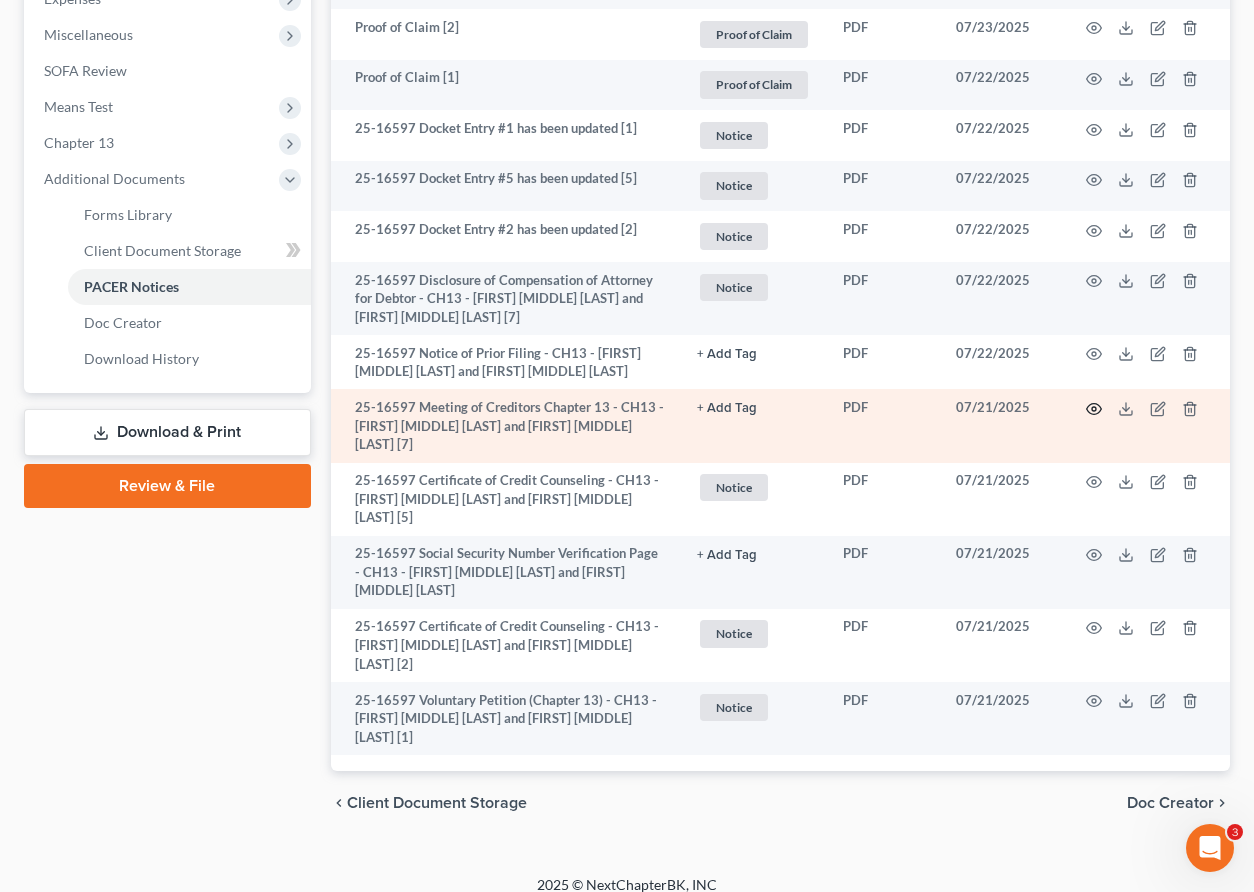 click 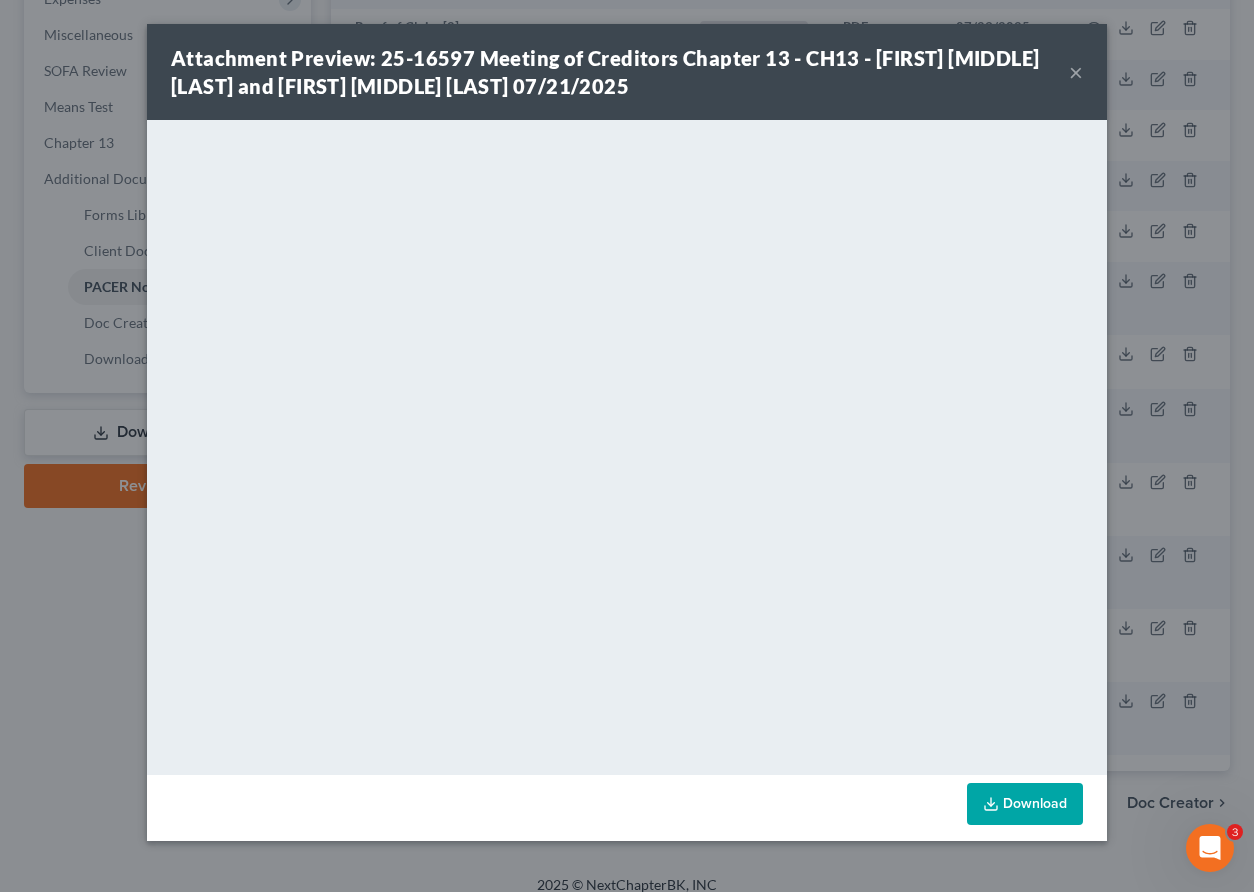 click on "×" at bounding box center [1076, 72] 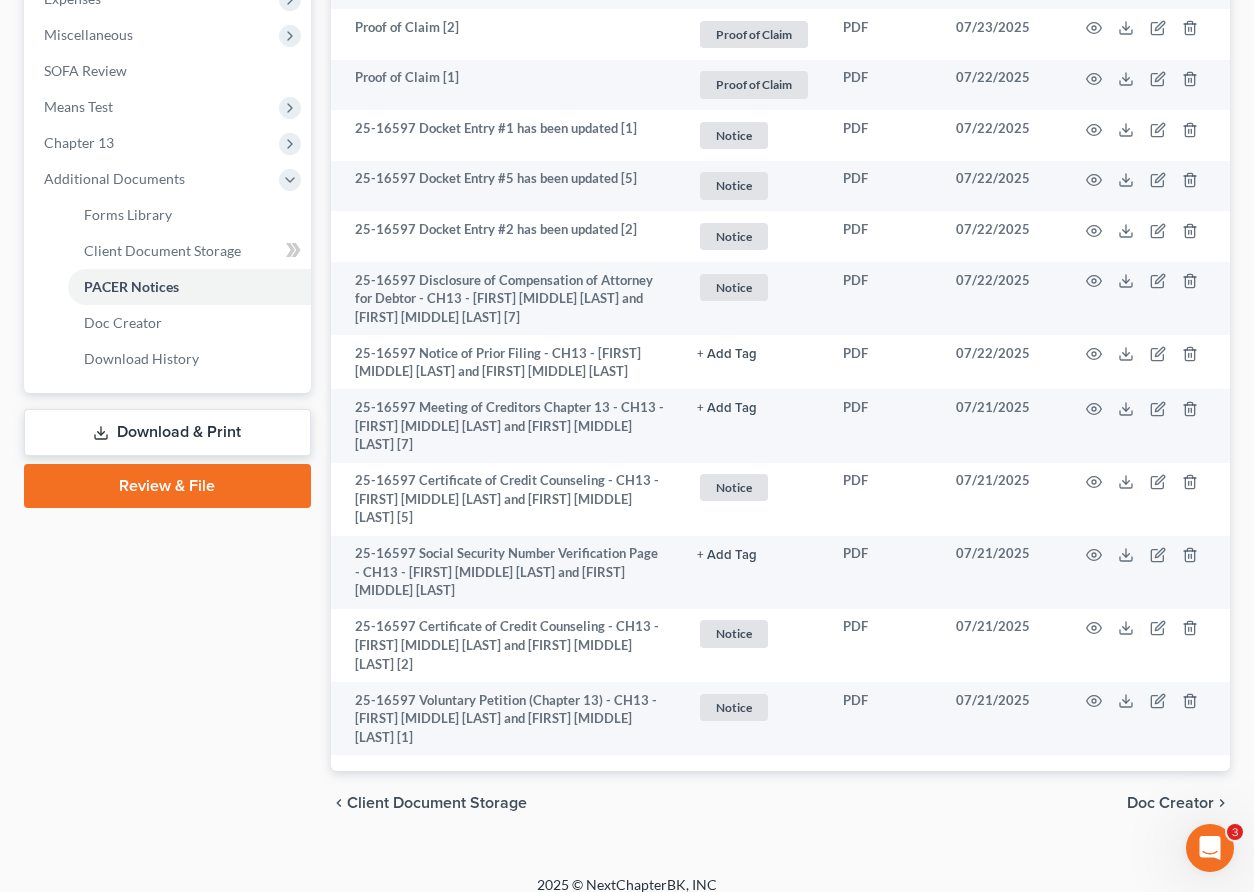 scroll, scrollTop: 0, scrollLeft: 0, axis: both 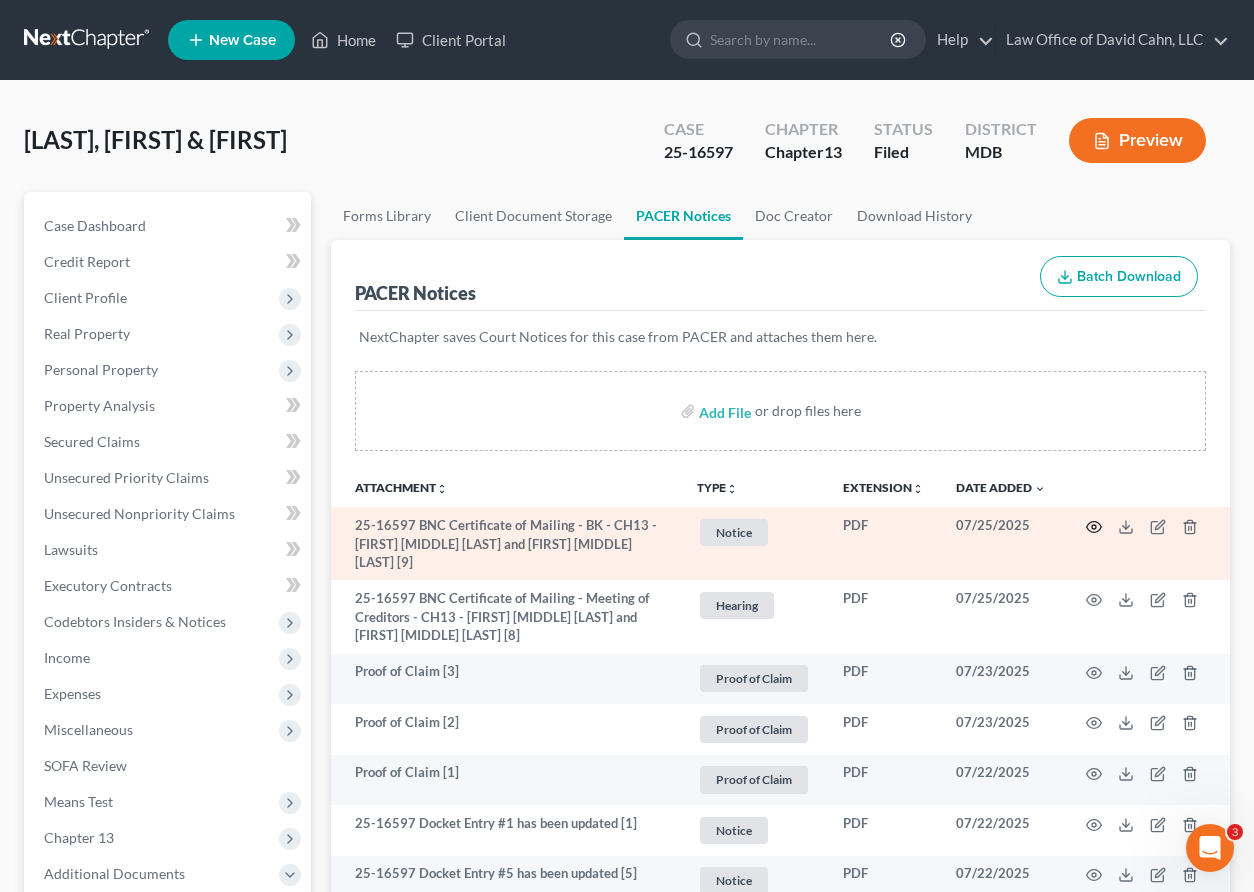 click 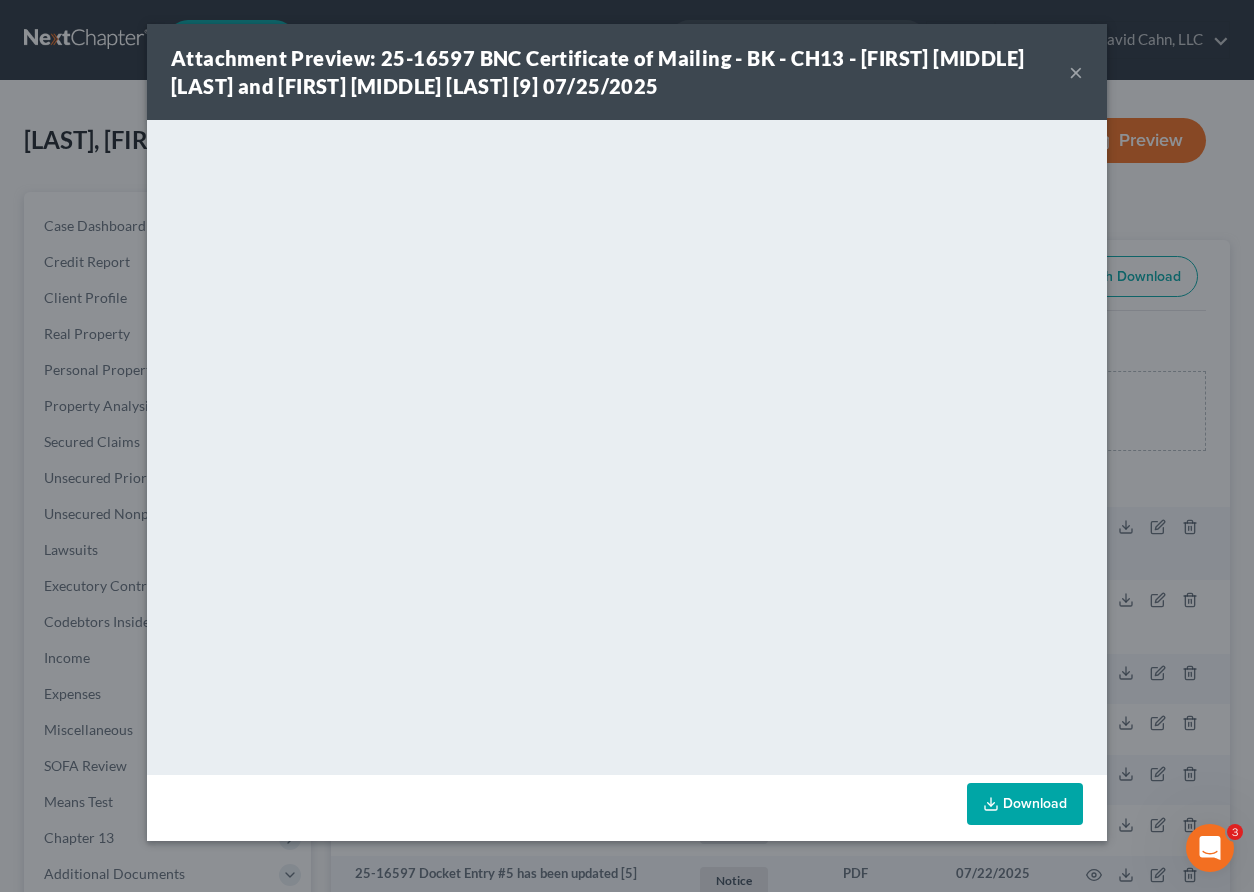click on "Attachment Preview: 25-16597 BNC Certificate of Mailing - BK - CH13 - Shelley Kristan Vadden and David Stephen Vadden [9] 07/25/2025" at bounding box center [620, 72] 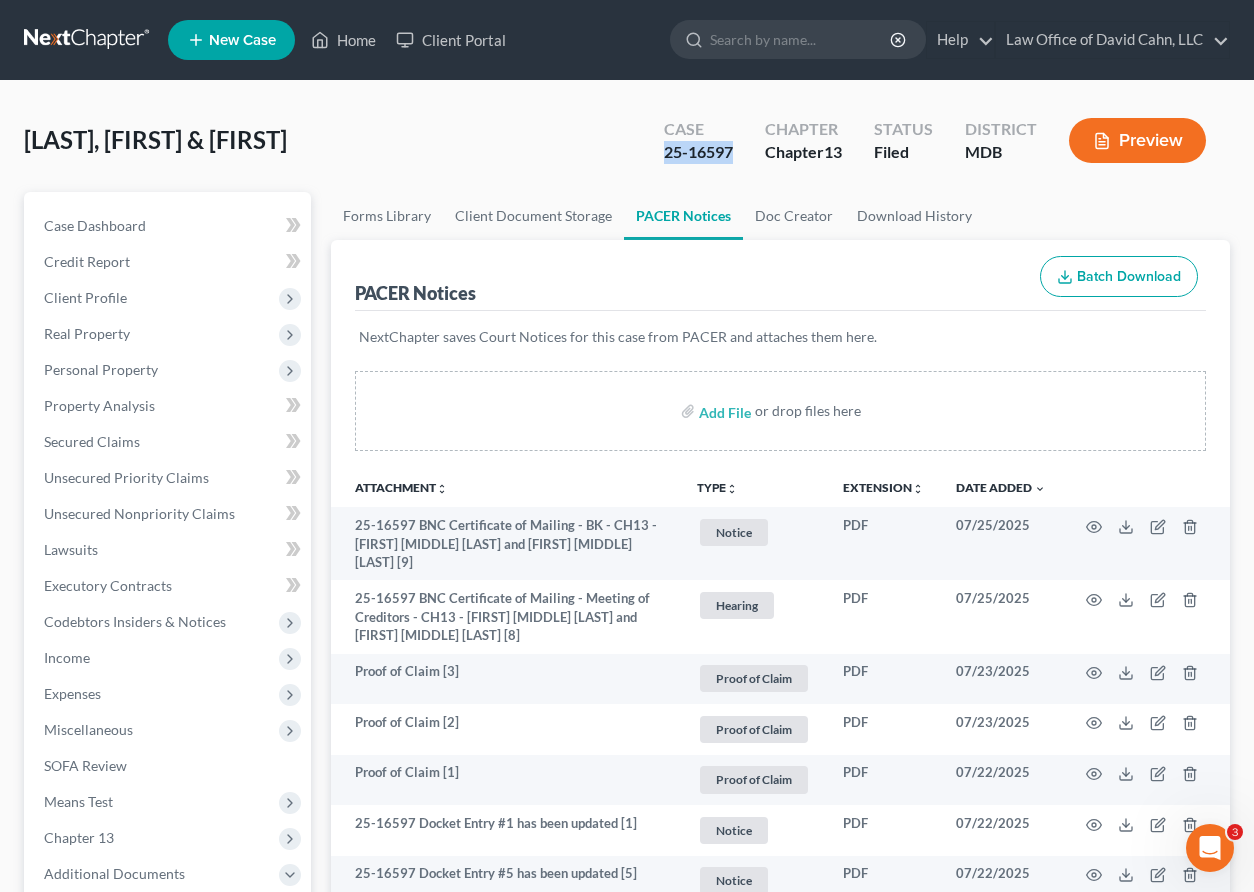 drag, startPoint x: 729, startPoint y: 154, endPoint x: 661, endPoint y: 153, distance: 68.007355 